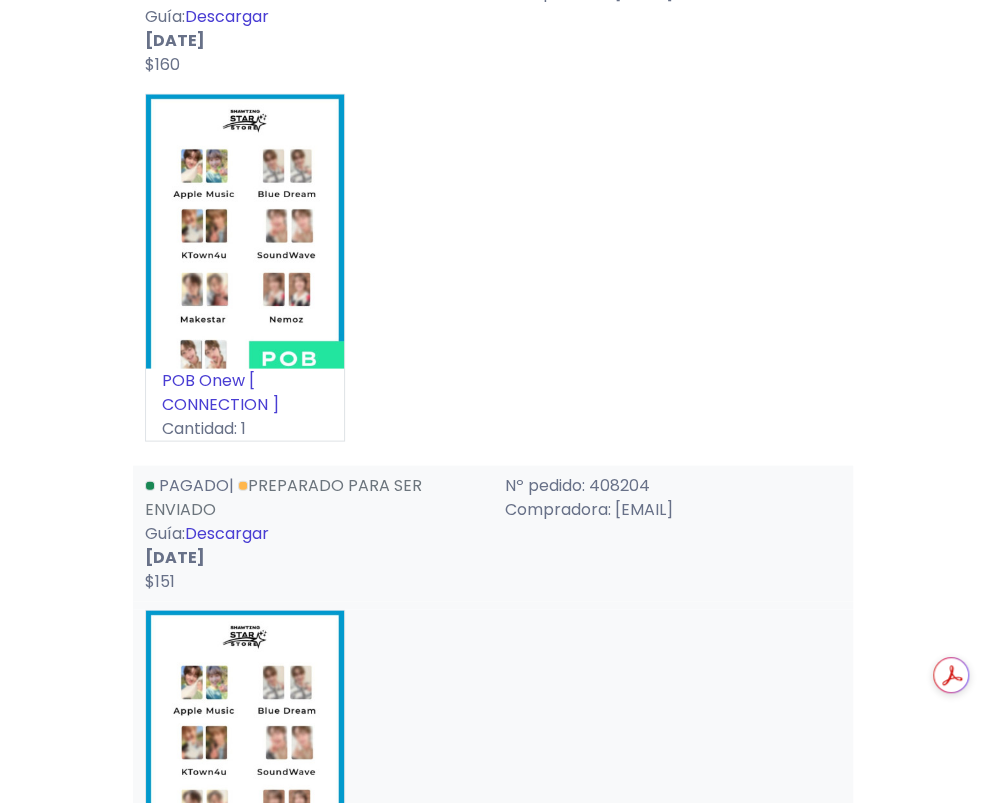 scroll, scrollTop: 1365, scrollLeft: 0, axis: vertical 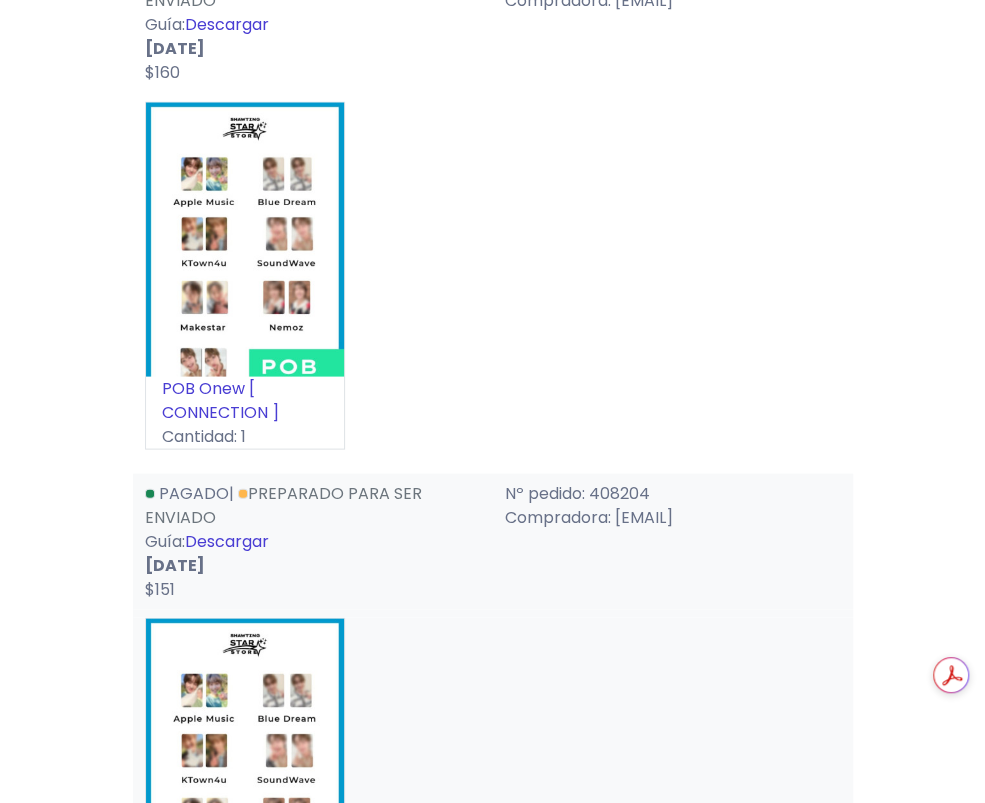 click on "Descargar" at bounding box center (227, 540) 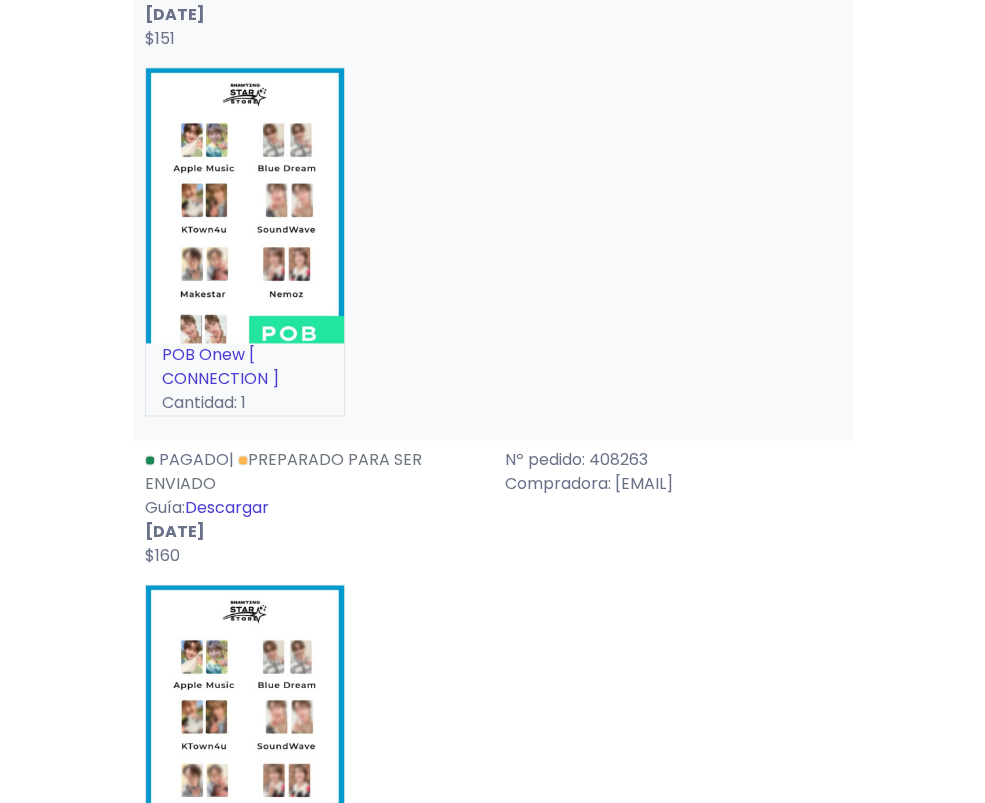 scroll, scrollTop: 880, scrollLeft: 0, axis: vertical 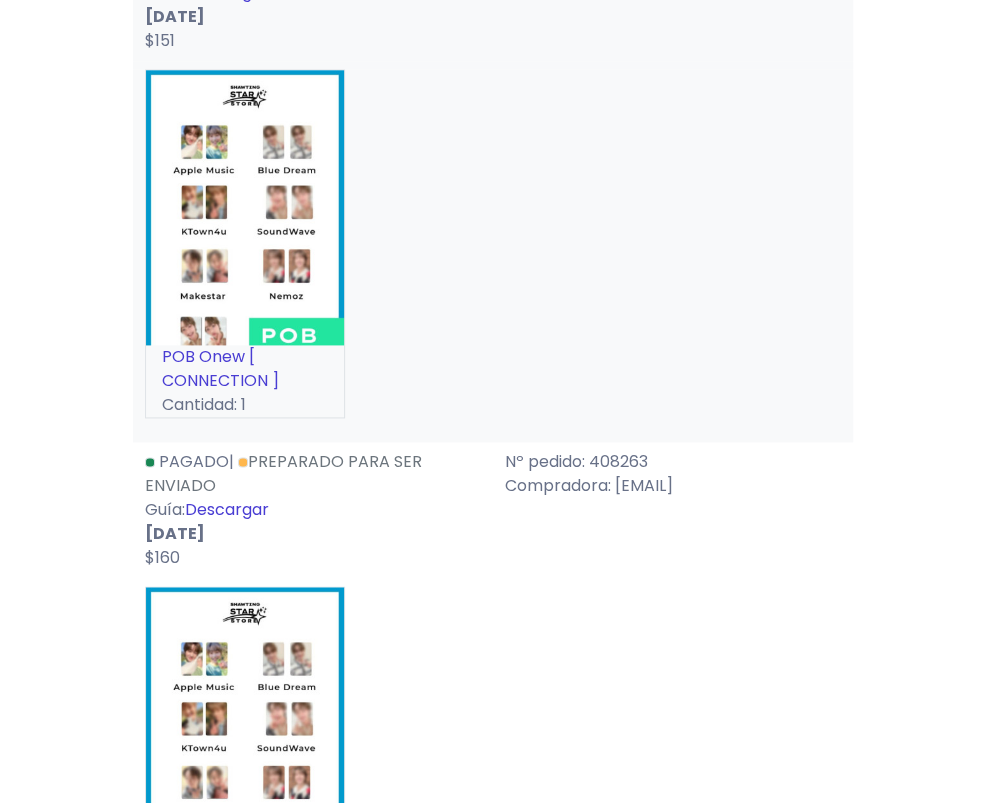 click on "Descargar" at bounding box center [227, 509] 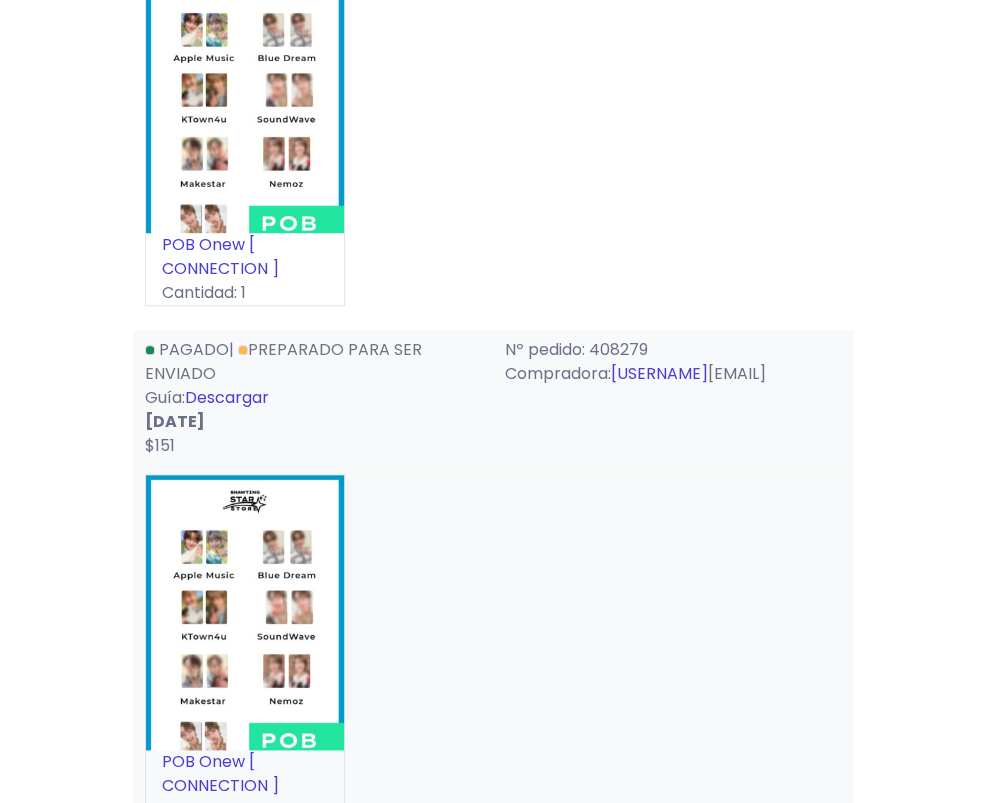 scroll, scrollTop: 474, scrollLeft: 0, axis: vertical 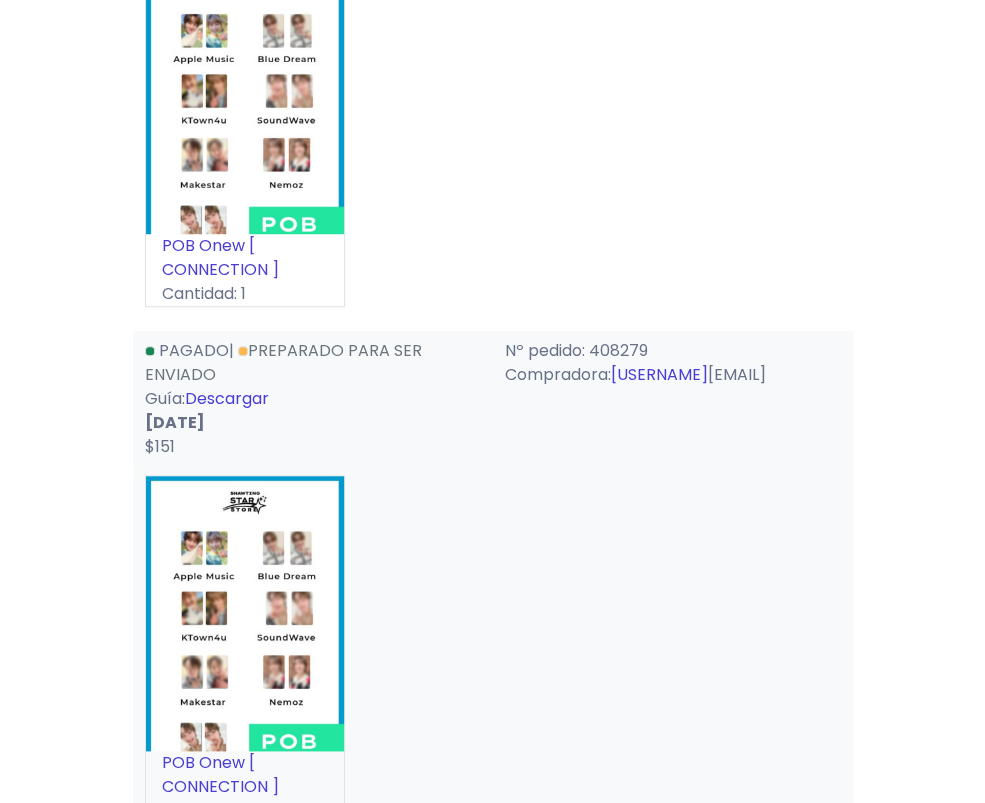 click on "Descargar" at bounding box center (227, 398) 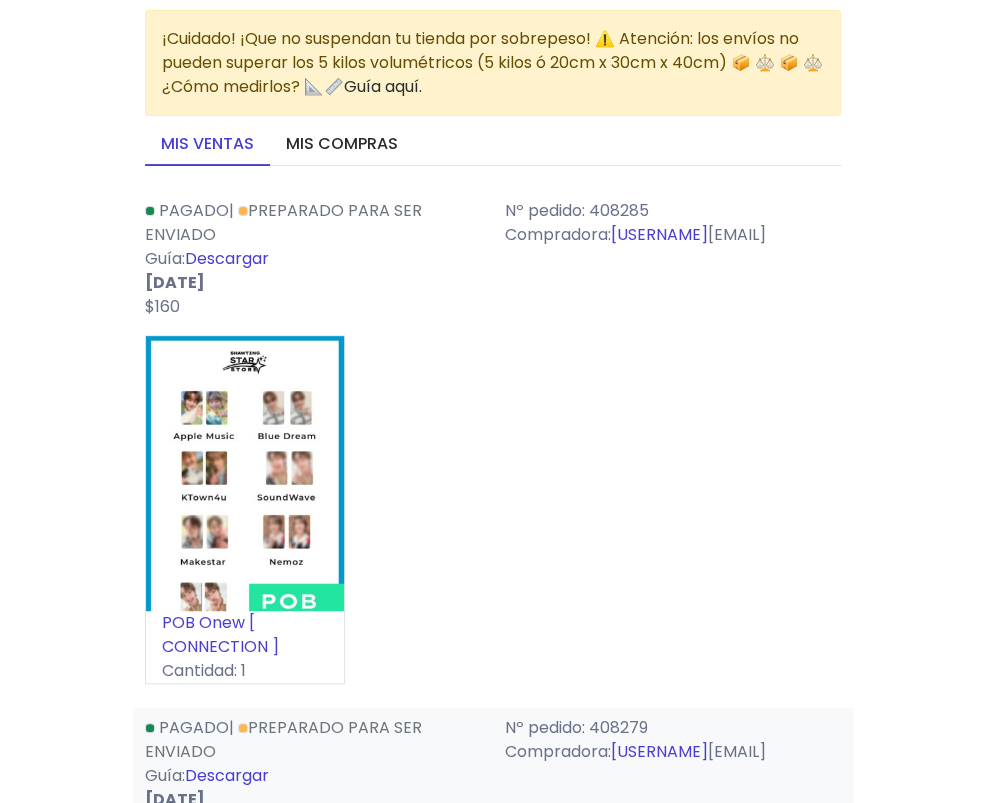 scroll, scrollTop: 31, scrollLeft: 0, axis: vertical 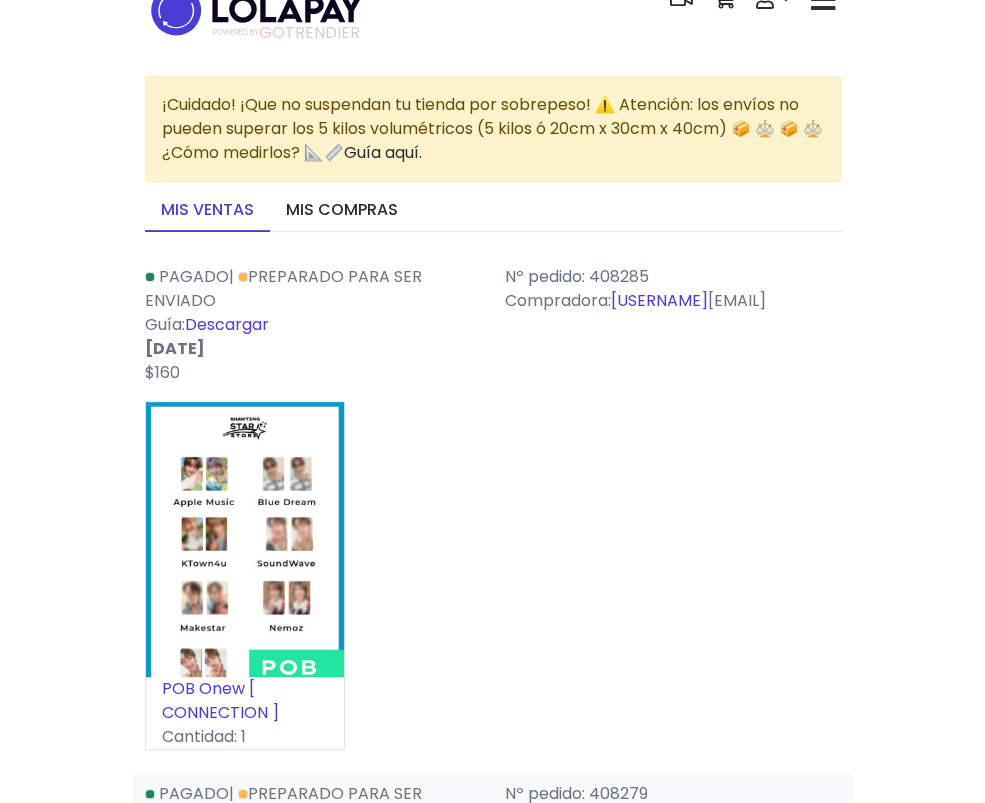 click on "Descargar" at bounding box center [227, 324] 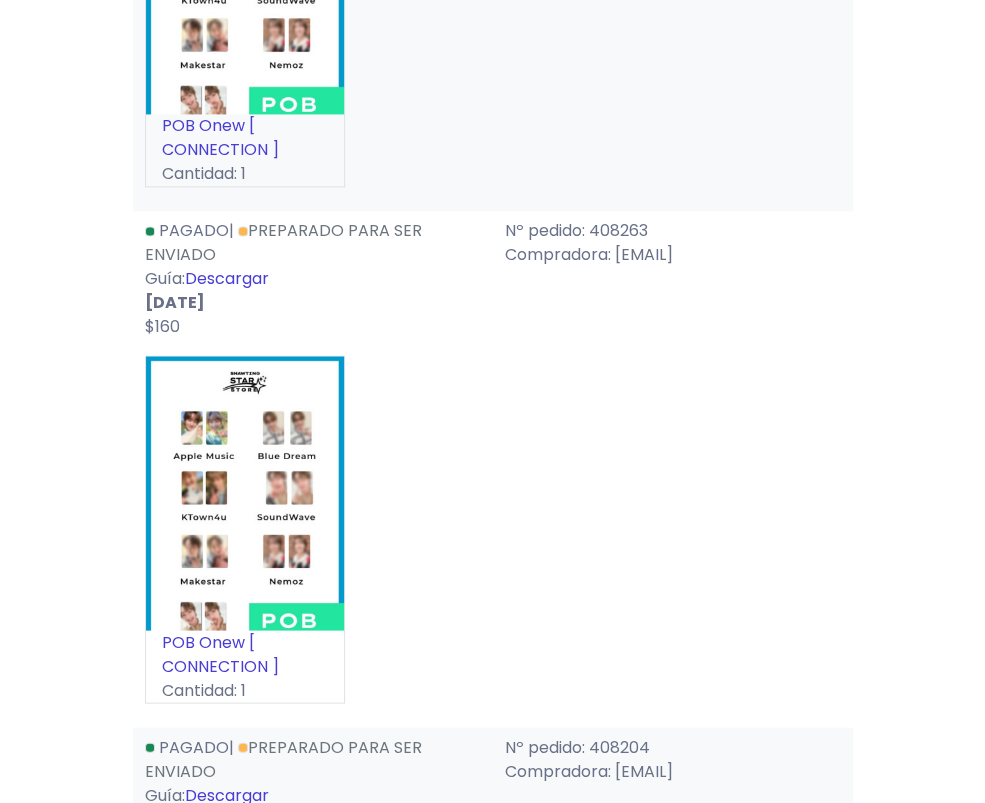 scroll, scrollTop: 0, scrollLeft: 0, axis: both 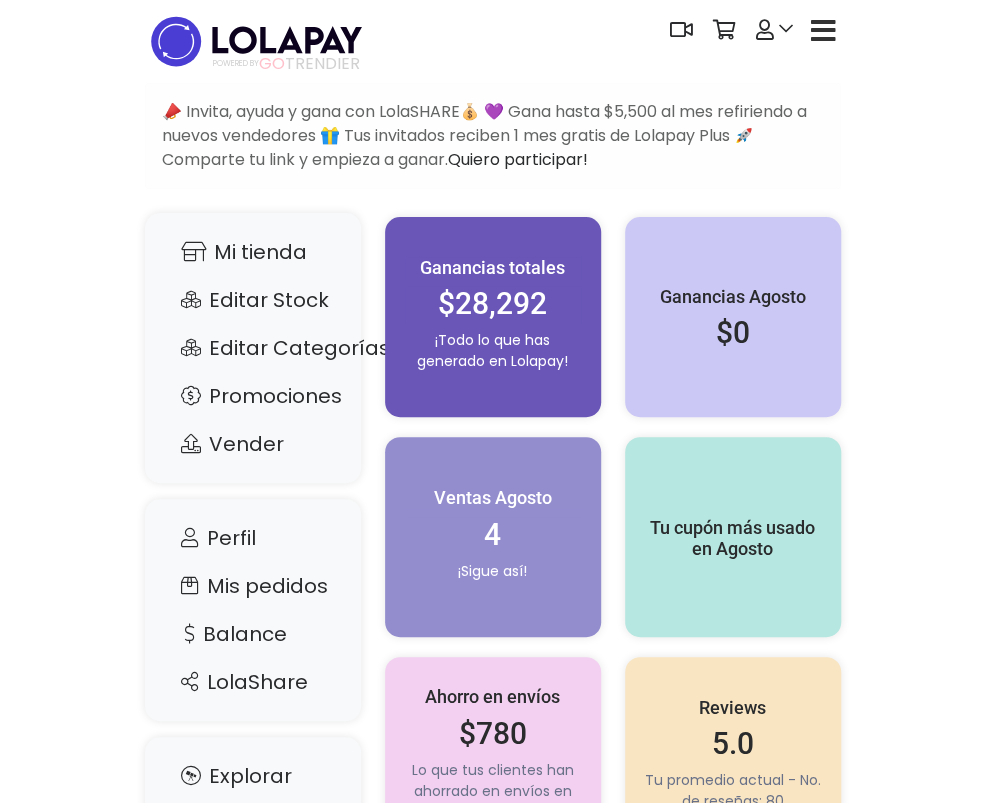 click on "Editar Stock" at bounding box center [0, 0] 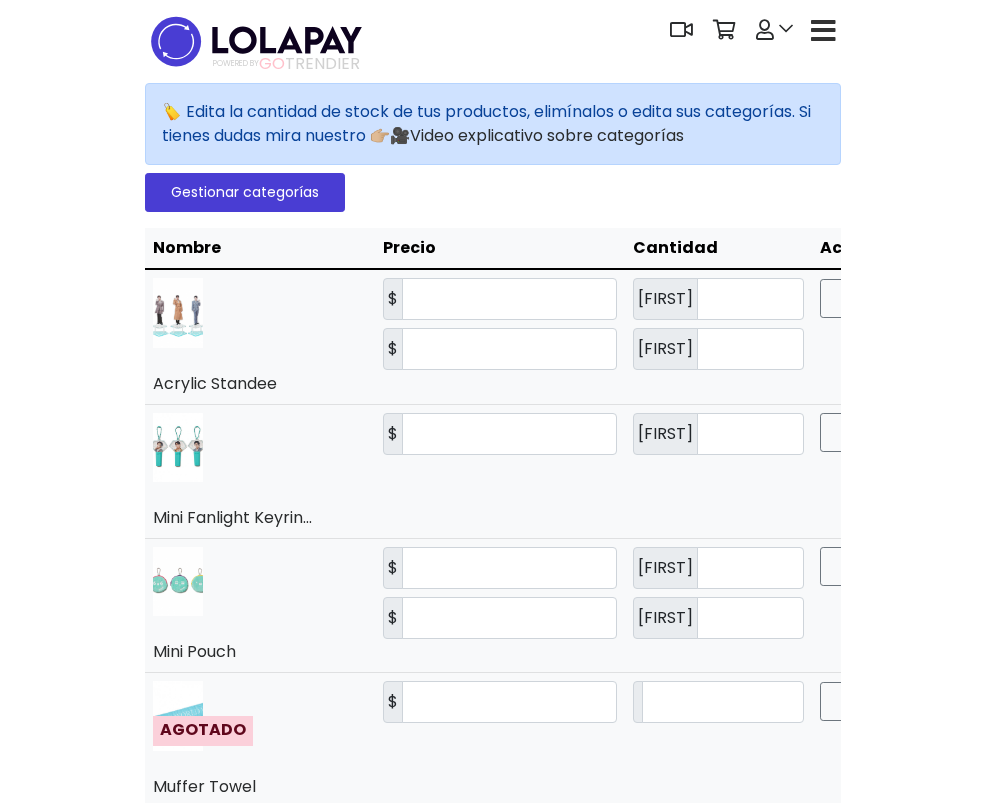 scroll, scrollTop: 0, scrollLeft: 0, axis: both 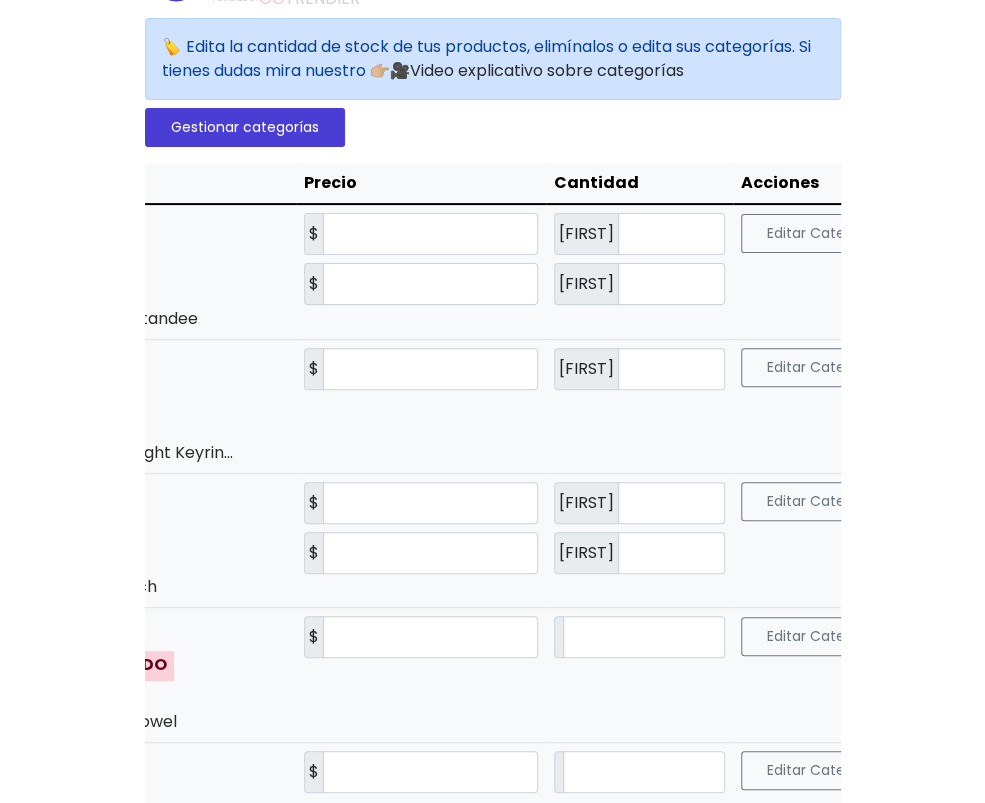 click on "Borrar" at bounding box center (972, 367) 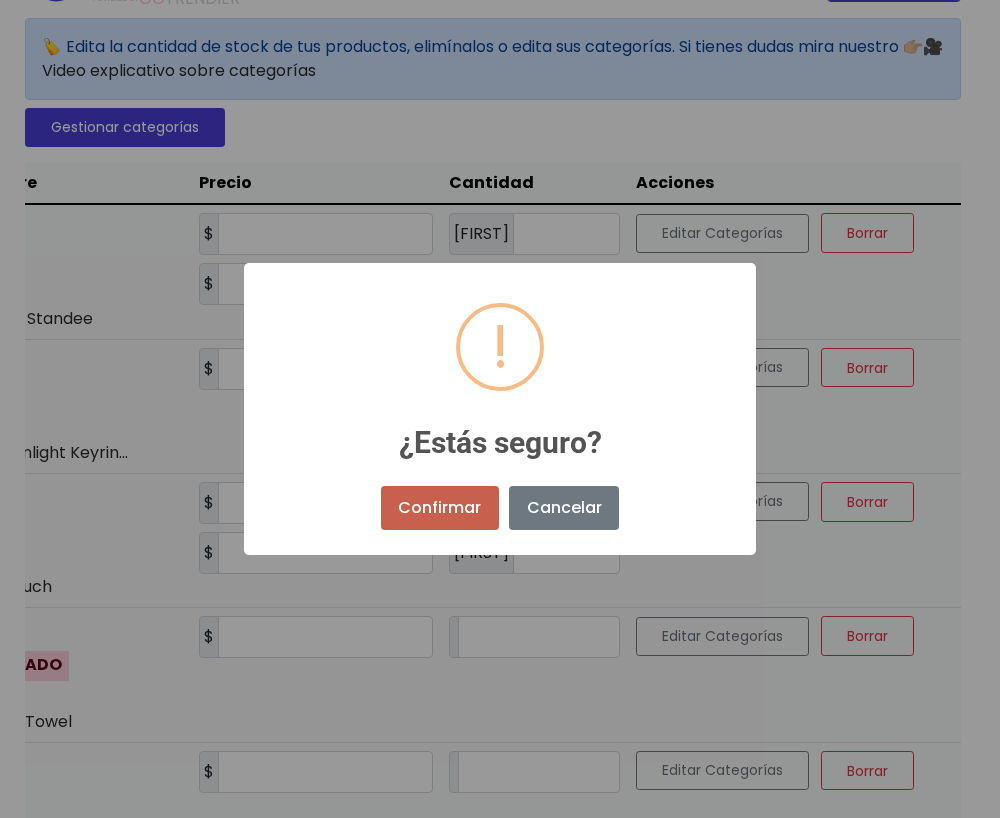 click on "Confirmar" at bounding box center (440, 508) 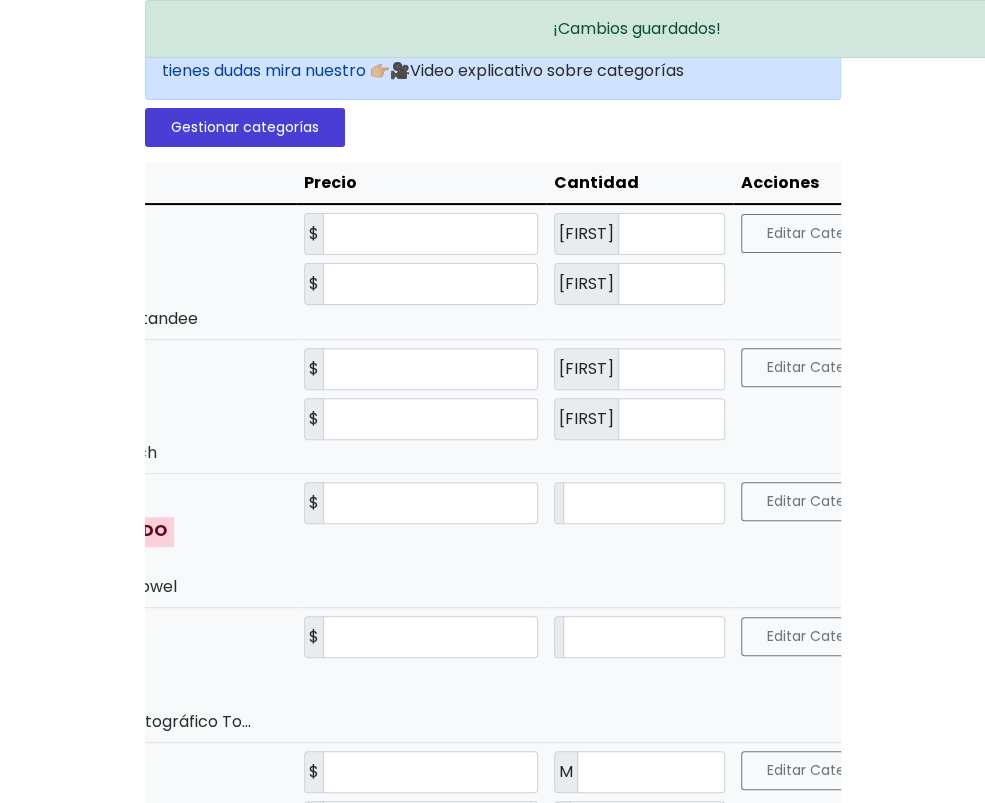 scroll, scrollTop: 0, scrollLeft: 0, axis: both 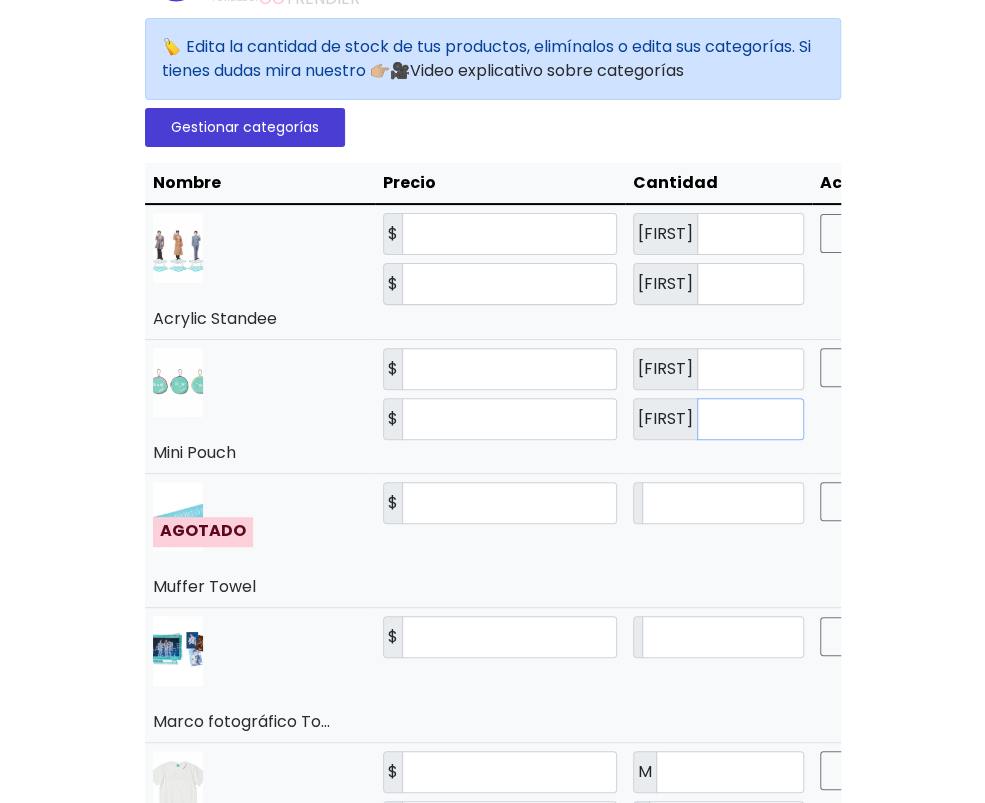 click on "*" at bounding box center (750, 419) 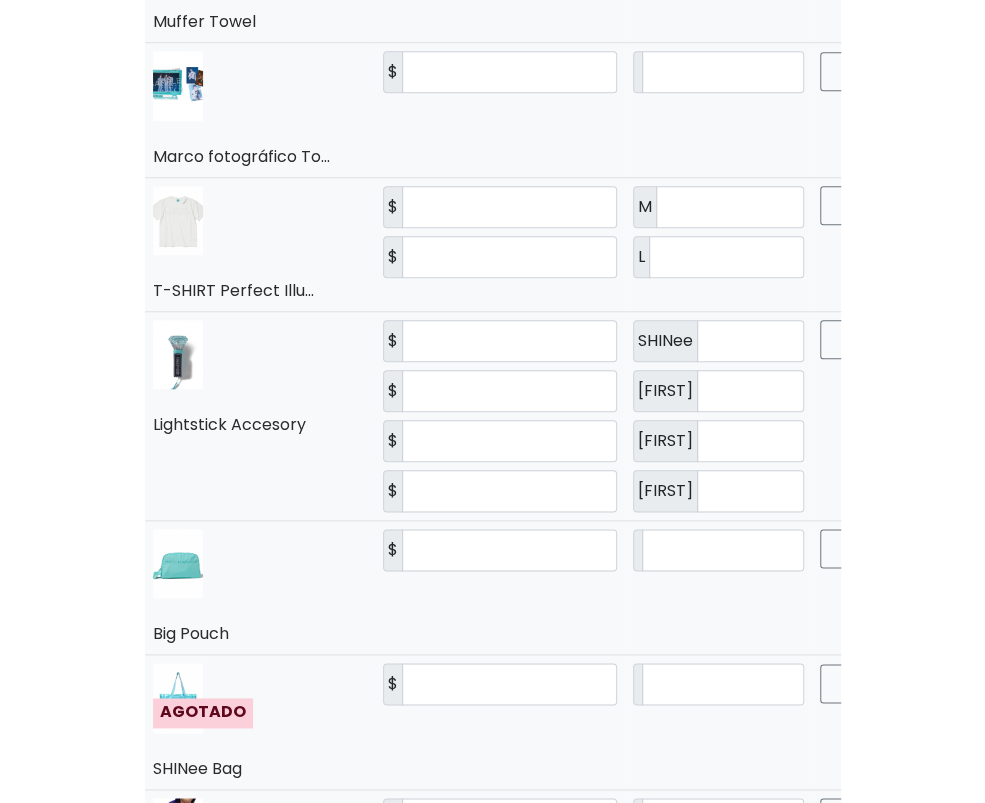 scroll, scrollTop: 632, scrollLeft: 0, axis: vertical 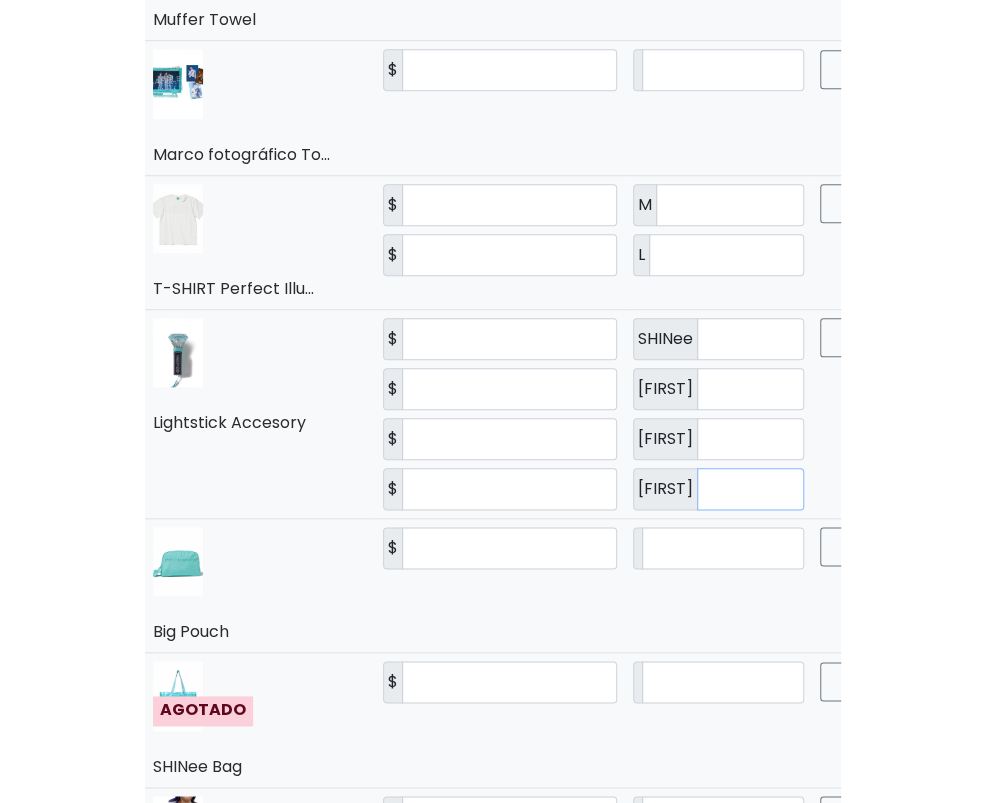 click on "*" at bounding box center (750, 489) 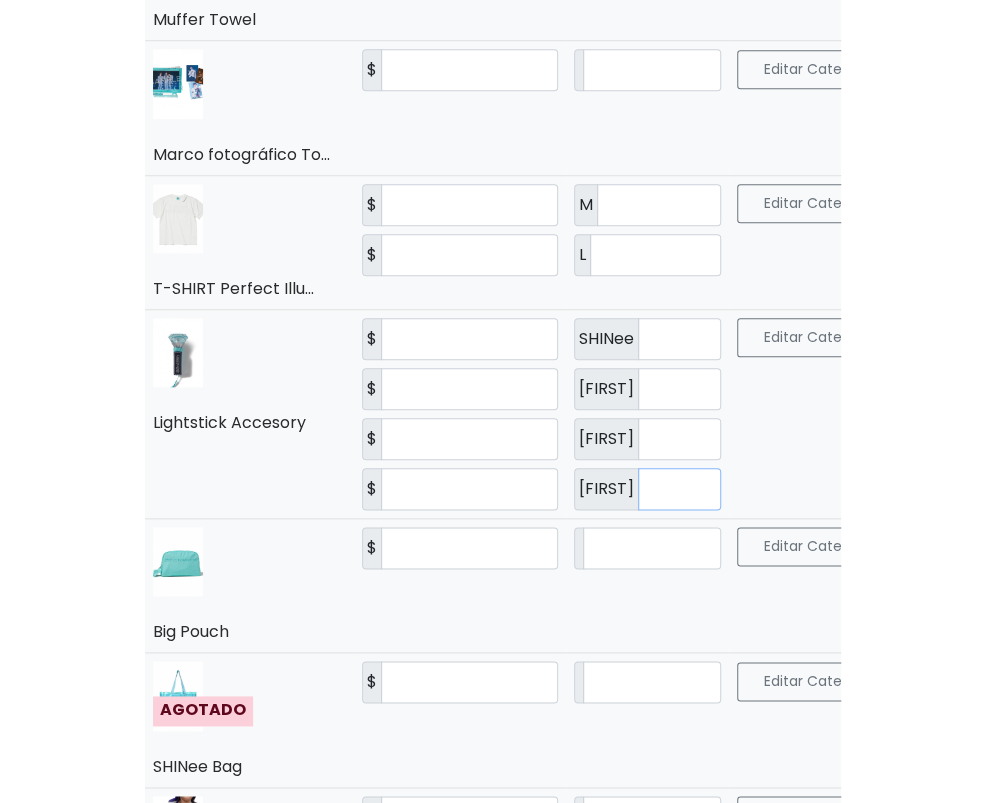 type 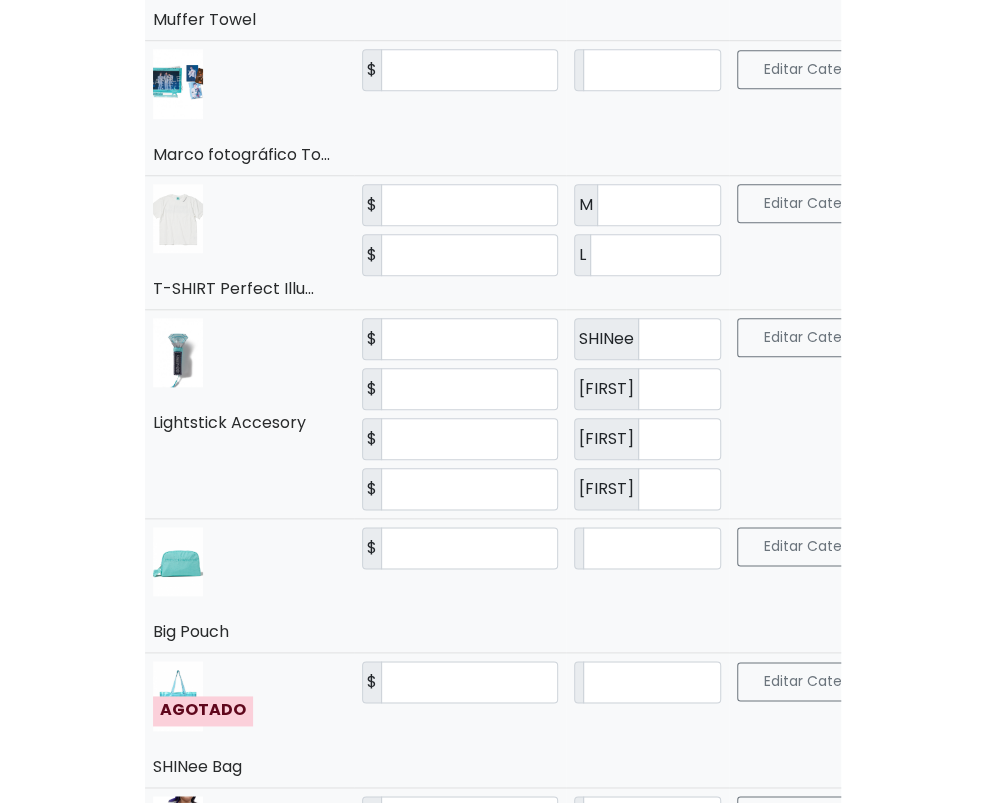 click on "Guardar" at bounding box center [1081, 338] 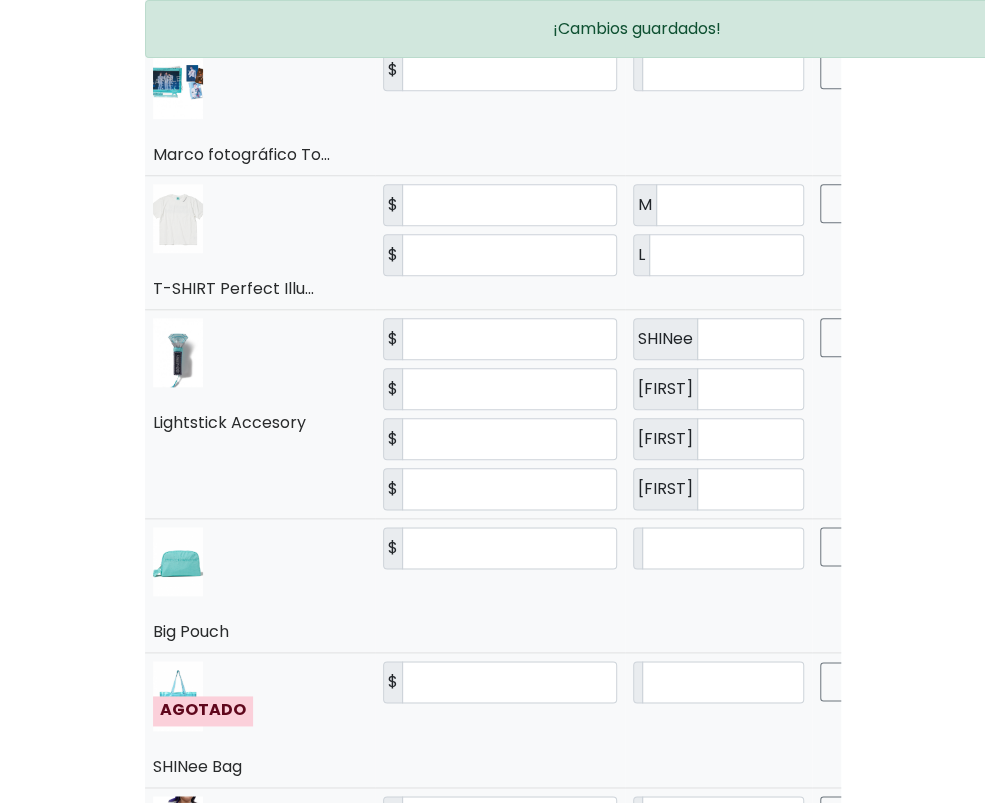 scroll, scrollTop: 0, scrollLeft: 79, axis: horizontal 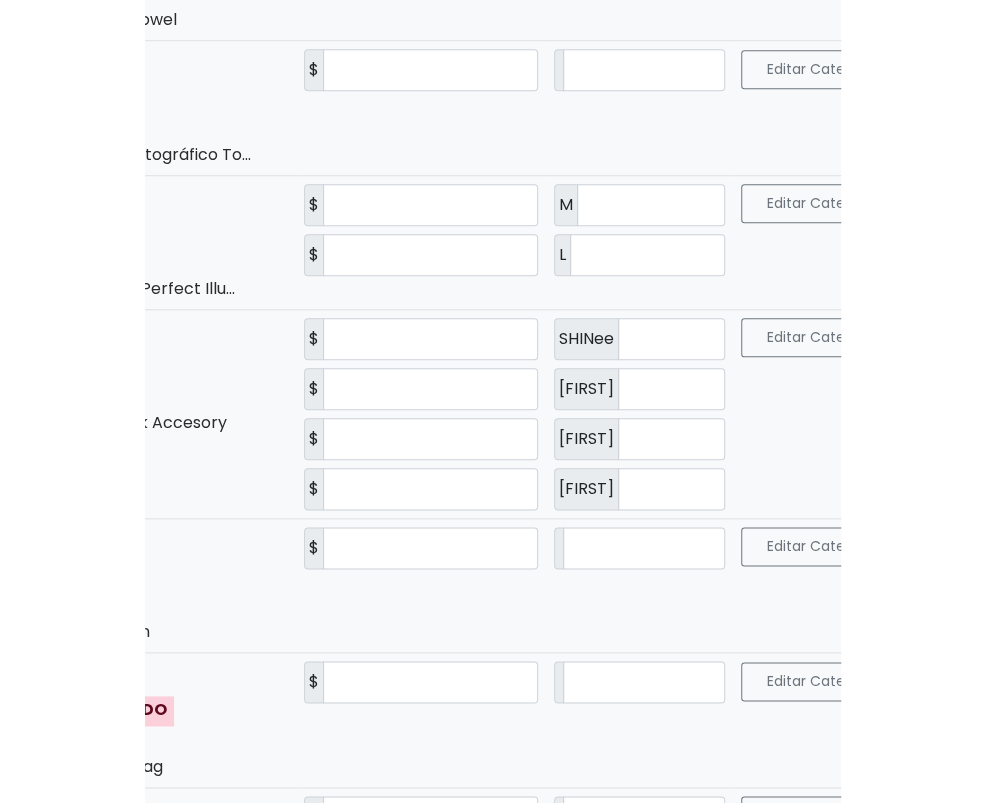 click on "Borrar" at bounding box center [972, 547] 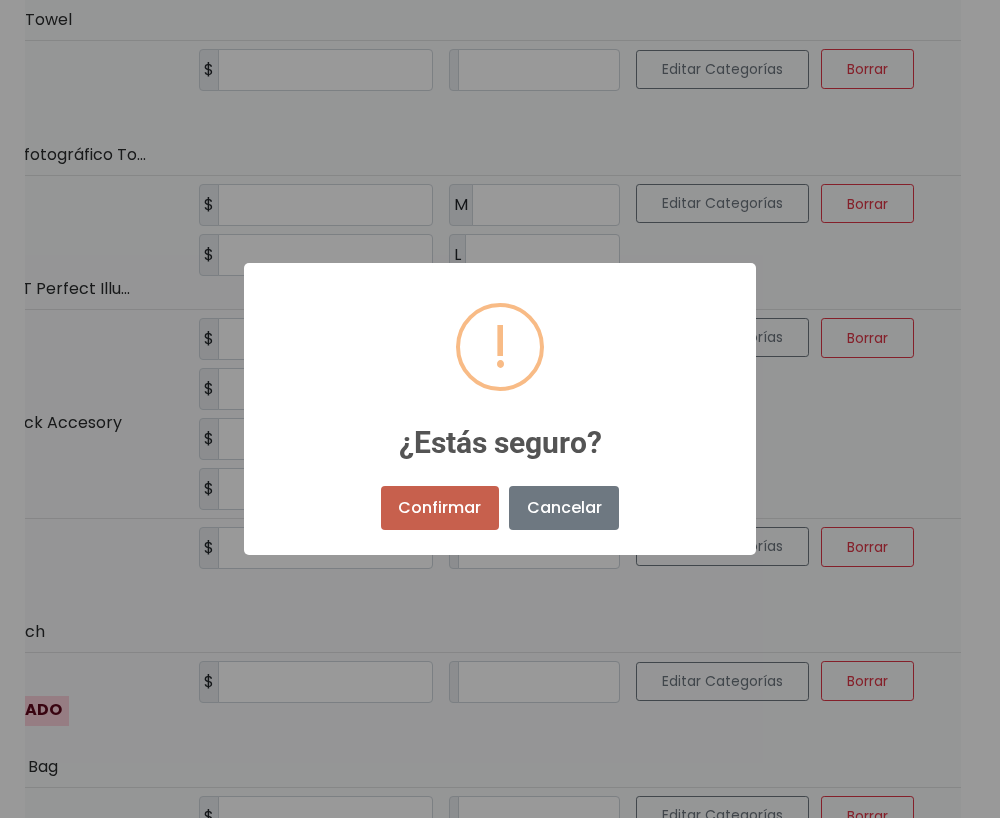 click on "Confirmar" at bounding box center (440, 508) 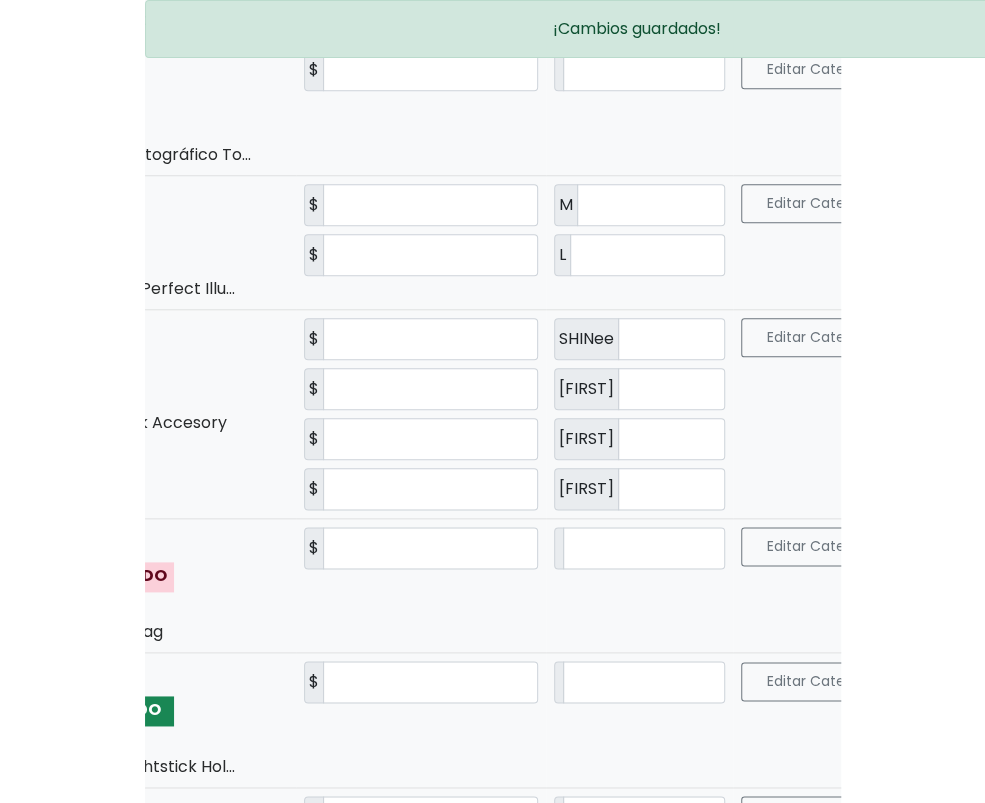 scroll, scrollTop: 0, scrollLeft: 0, axis: both 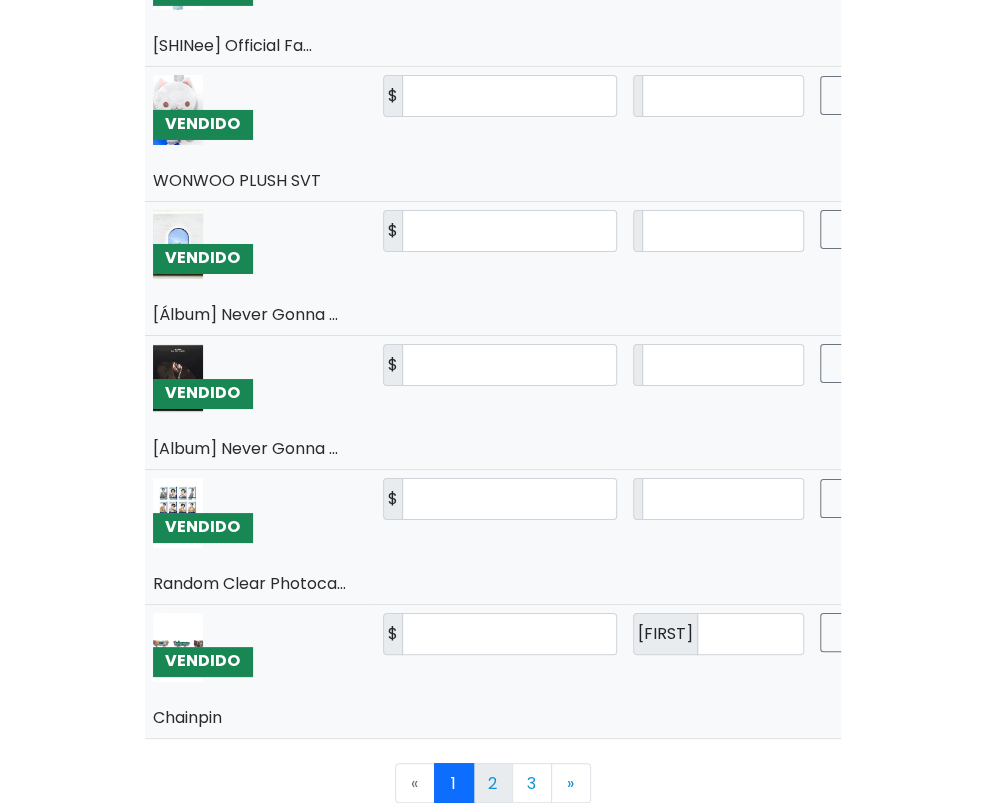 click on "2" at bounding box center [493, 783] 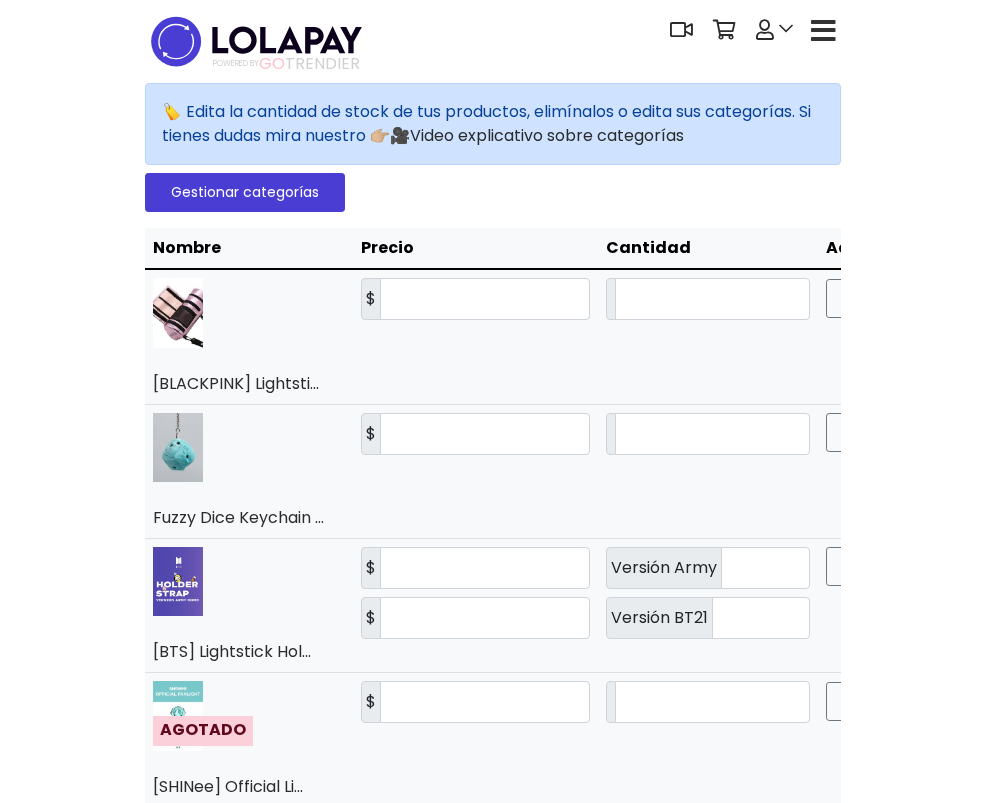 scroll, scrollTop: 0, scrollLeft: 0, axis: both 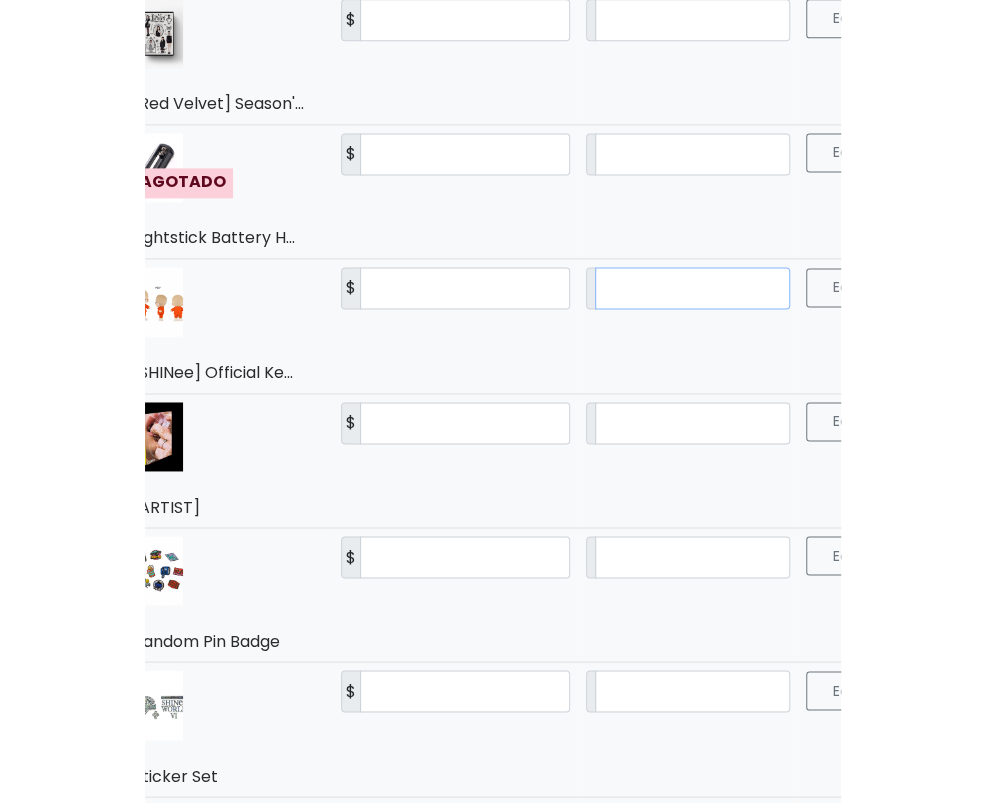 click on "*" at bounding box center [692, 288] 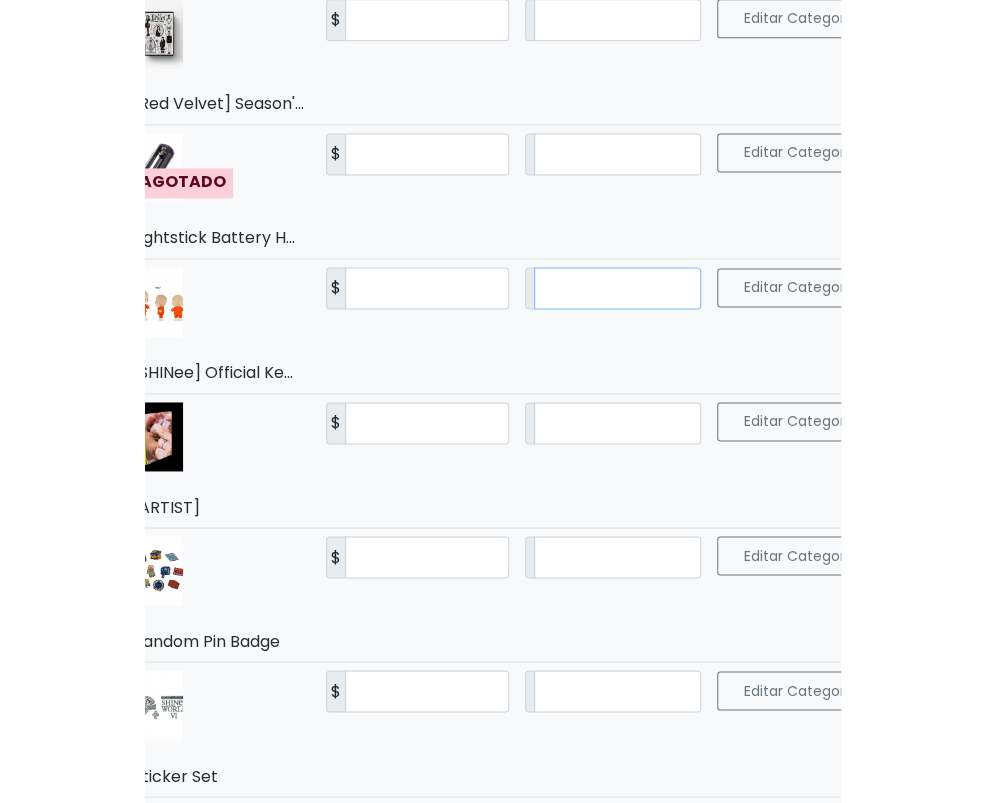 scroll, scrollTop: 0, scrollLeft: 61, axis: horizontal 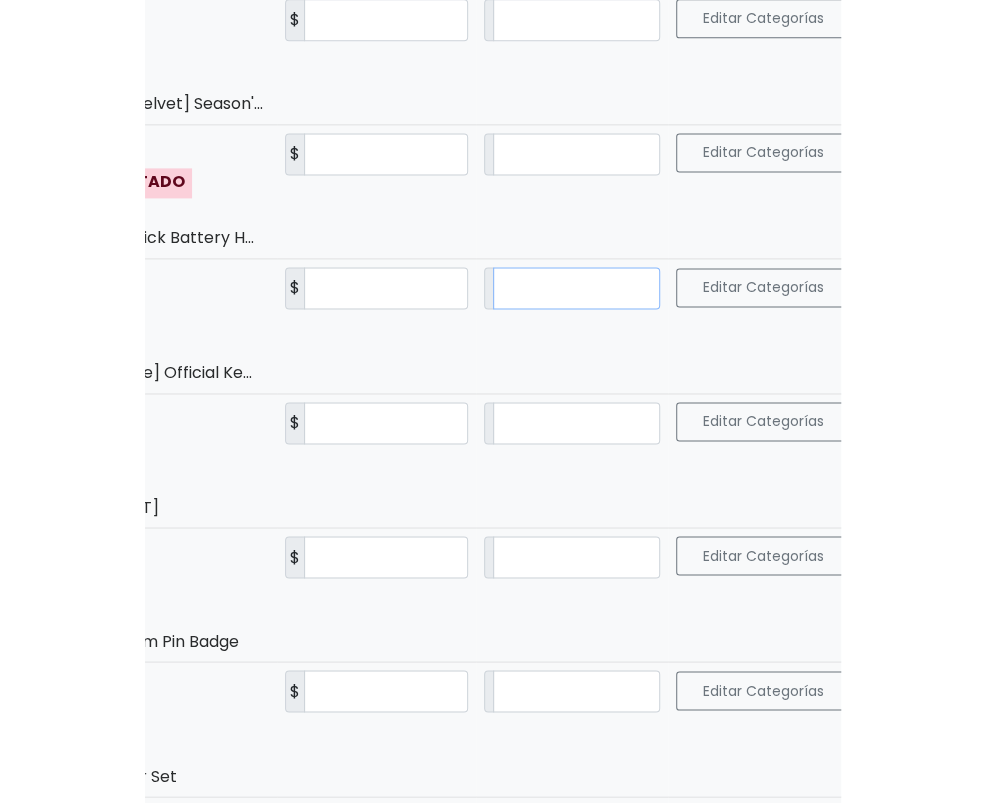 type on "*" 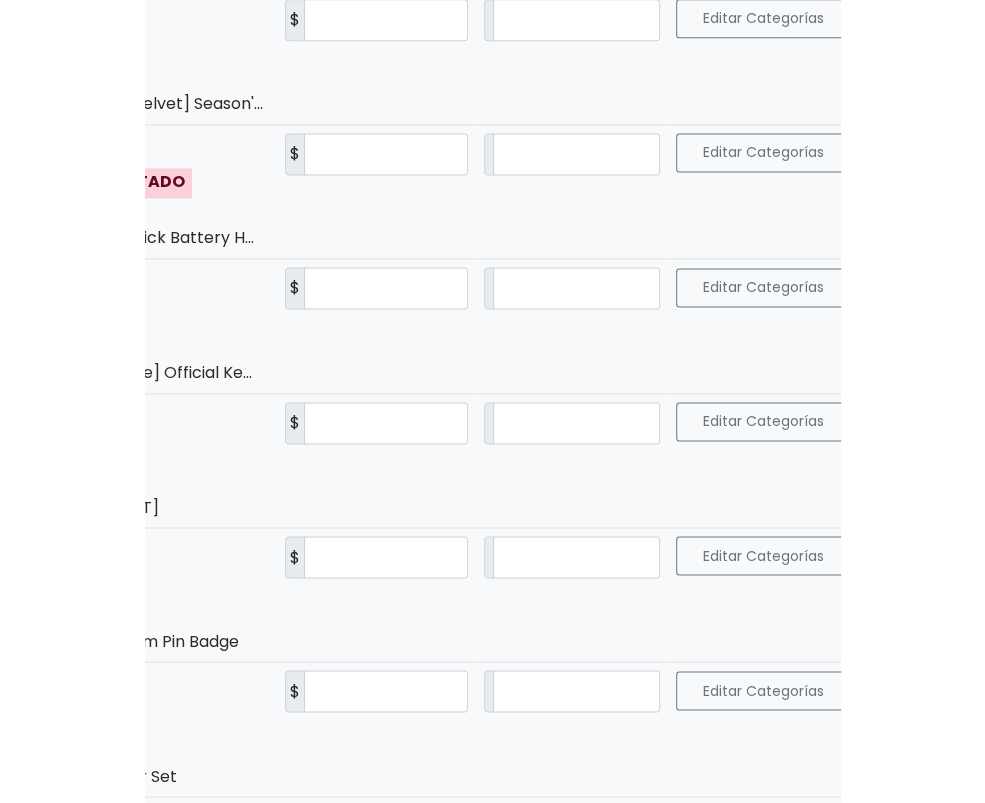 click on "Guardar" at bounding box center [1020, 287] 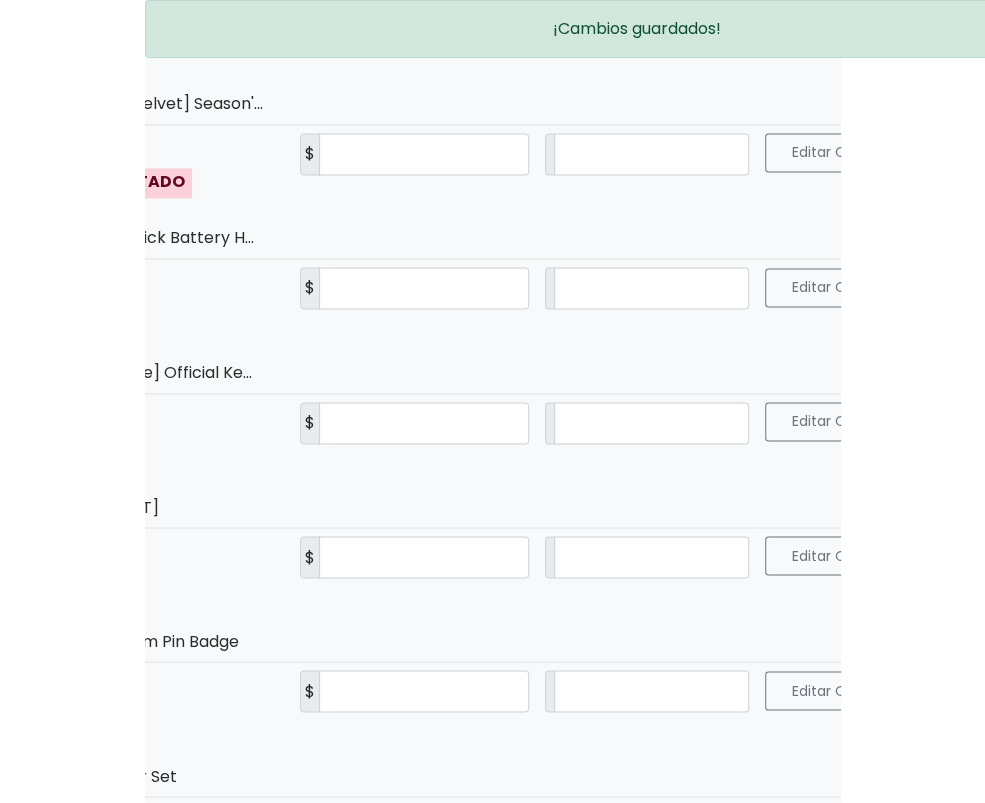 scroll, scrollTop: 0, scrollLeft: 0, axis: both 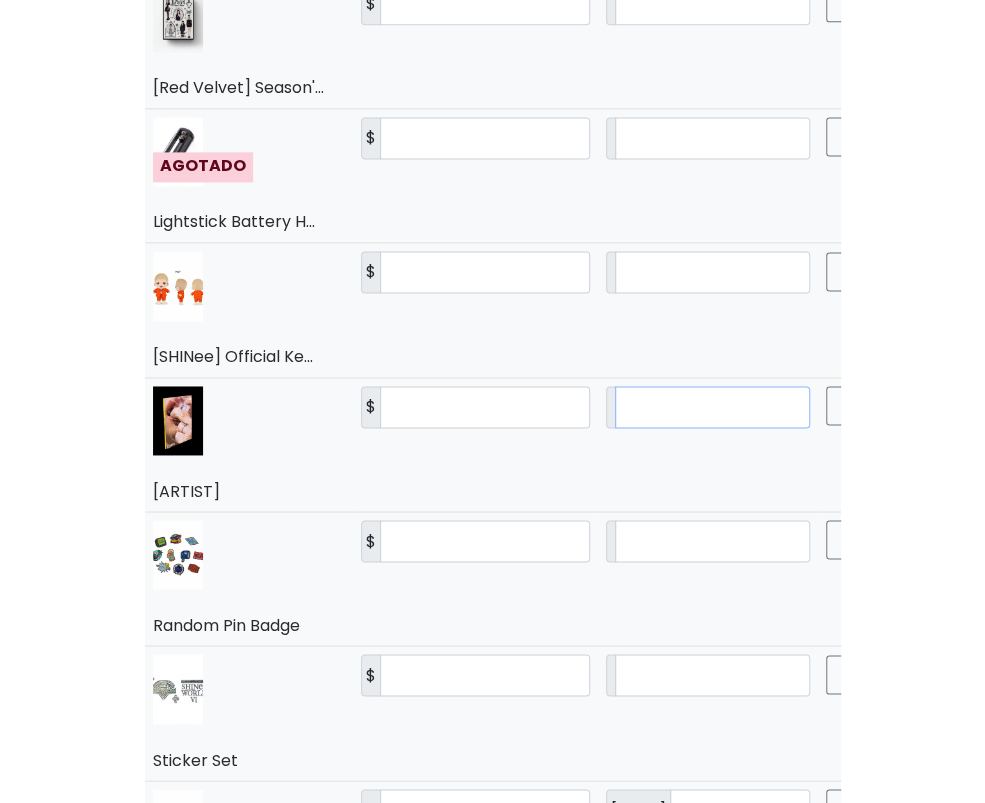 click on "*" at bounding box center [712, 407] 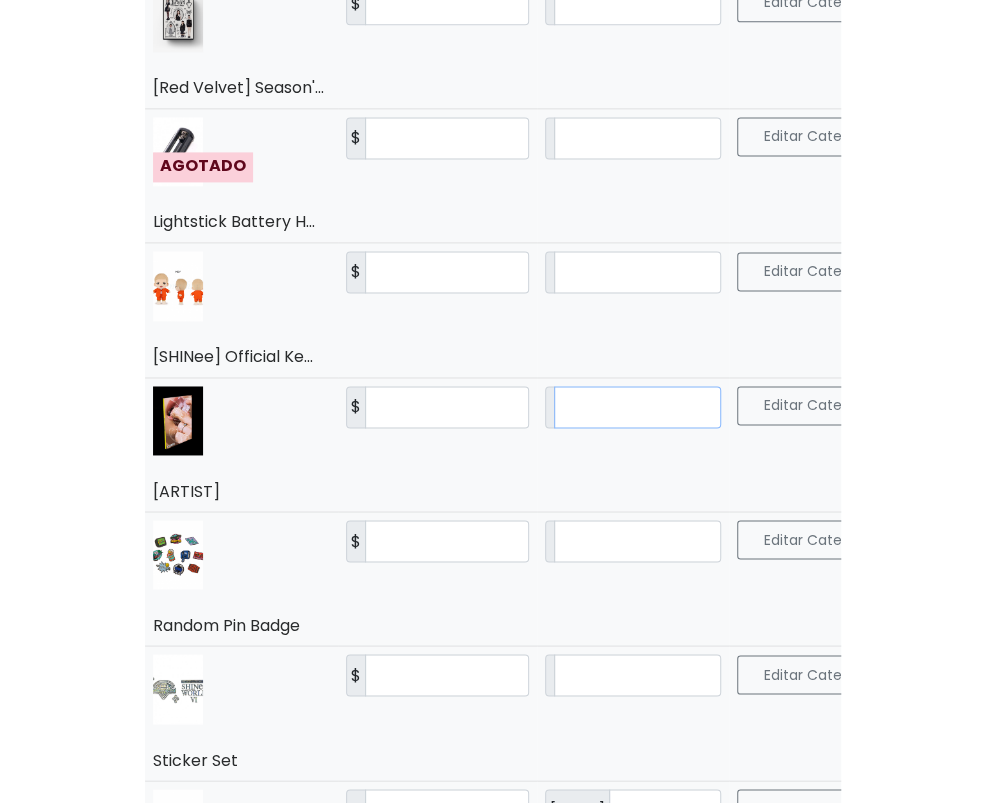 scroll, scrollTop: 0, scrollLeft: 79, axis: horizontal 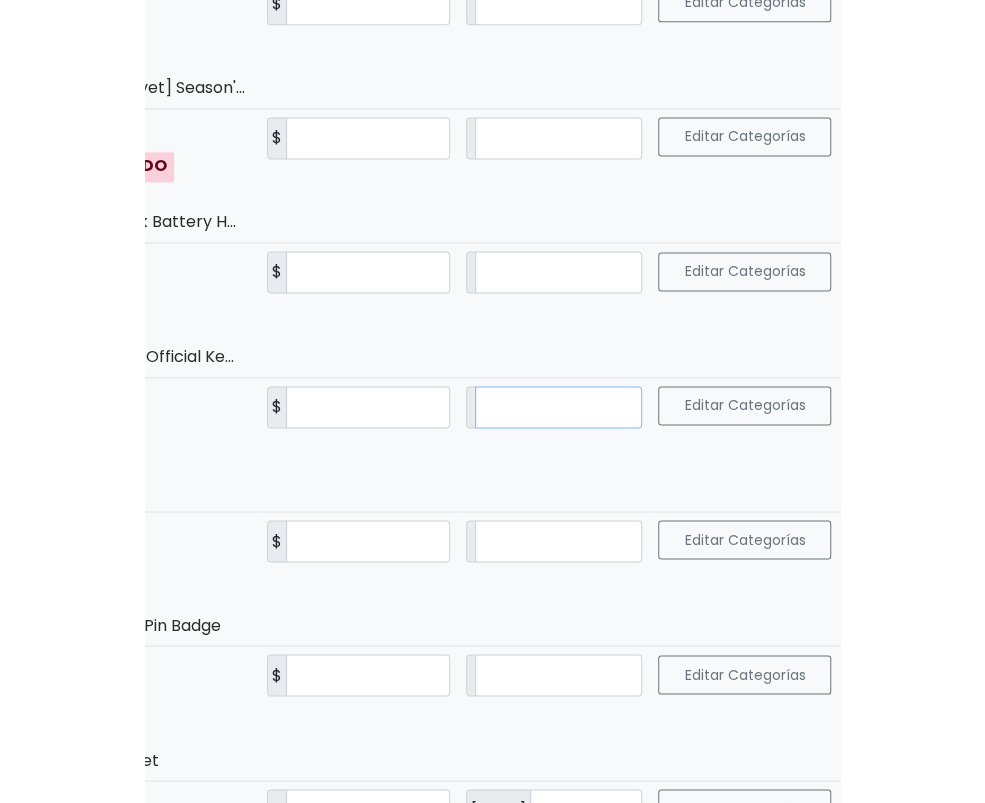 type on "*" 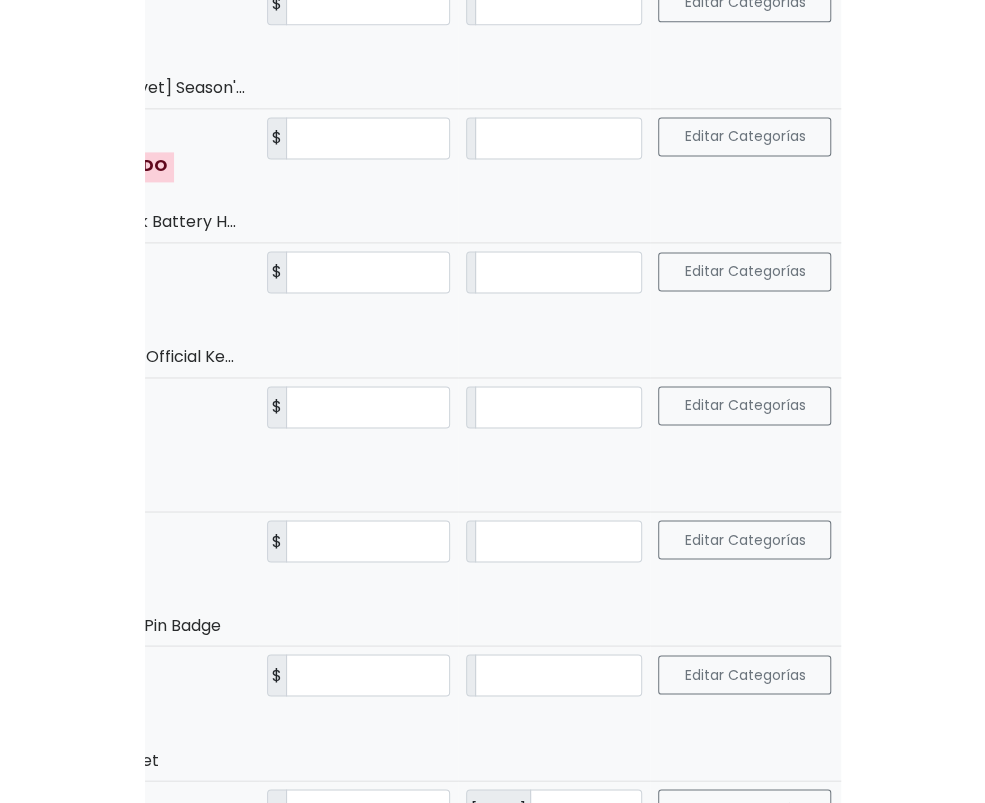 click on "Guardar" at bounding box center (1002, 406) 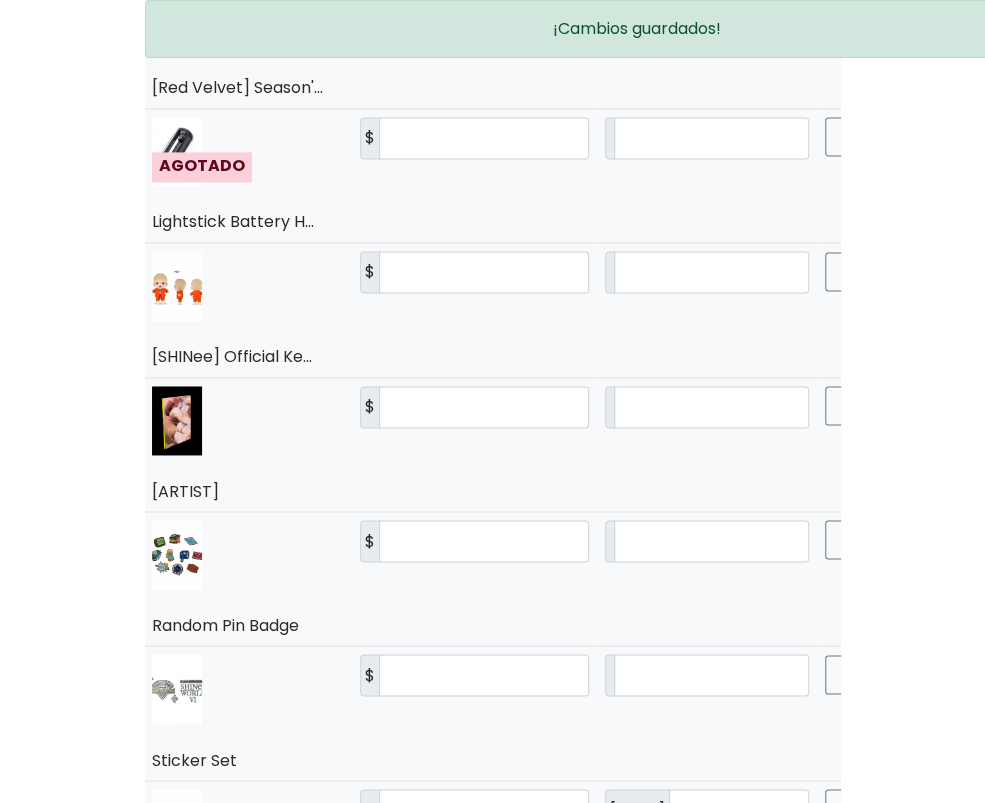 scroll, scrollTop: 0, scrollLeft: 3, axis: horizontal 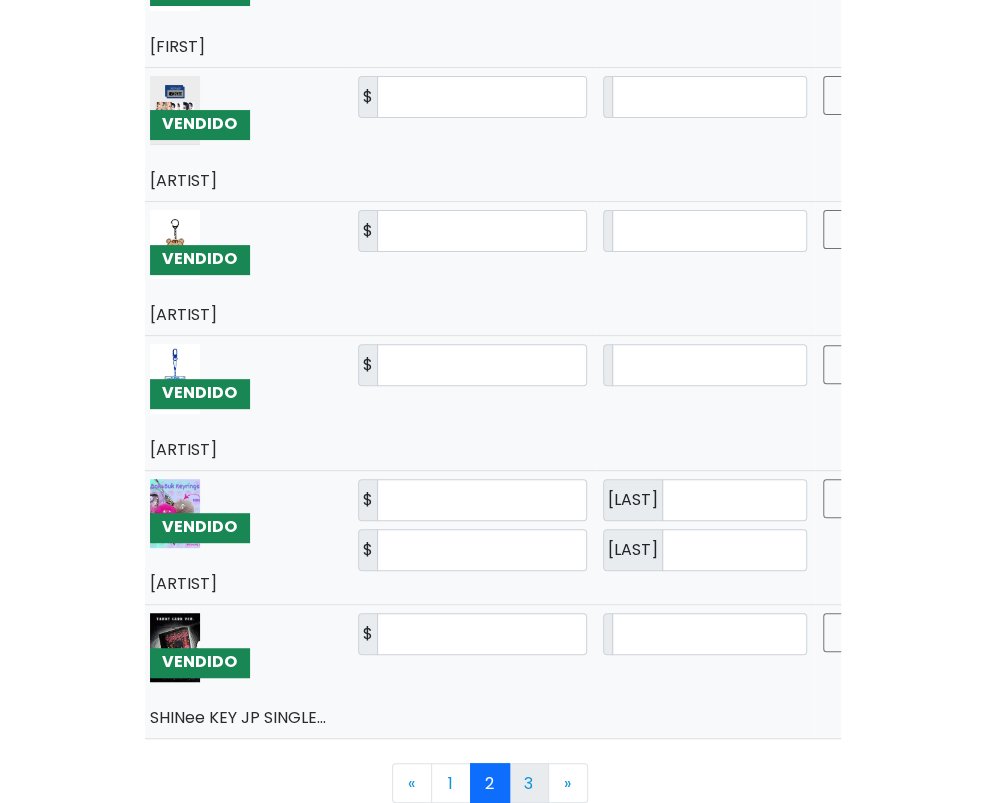 click on "3" at bounding box center [529, 783] 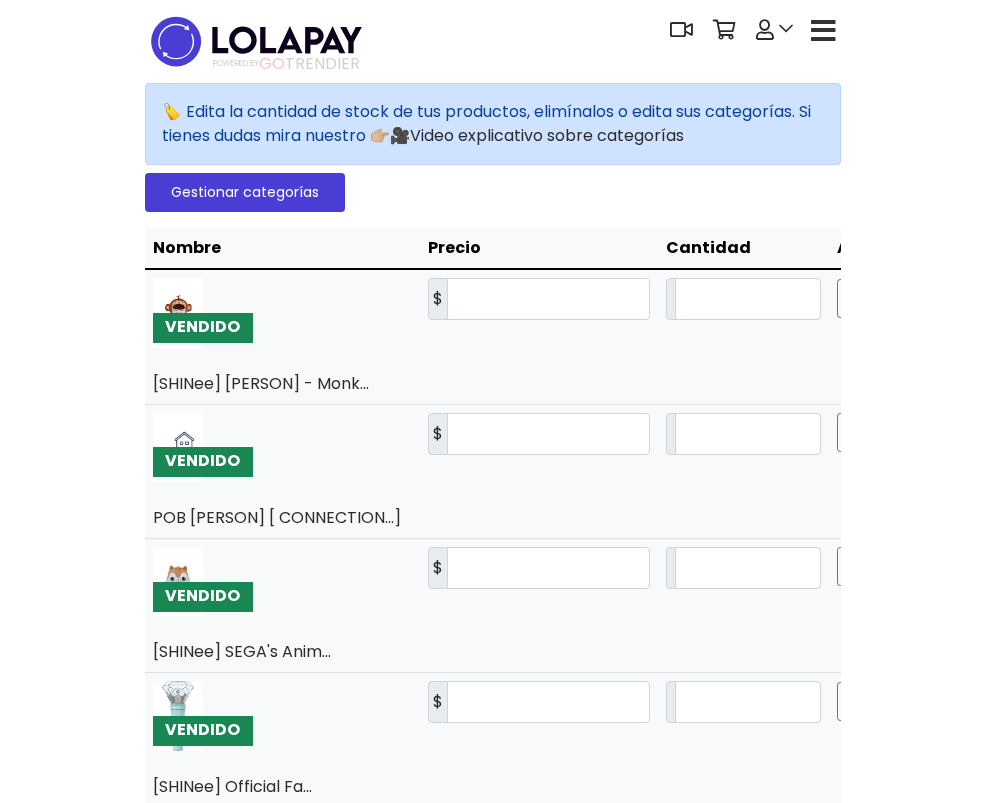 scroll, scrollTop: 0, scrollLeft: 0, axis: both 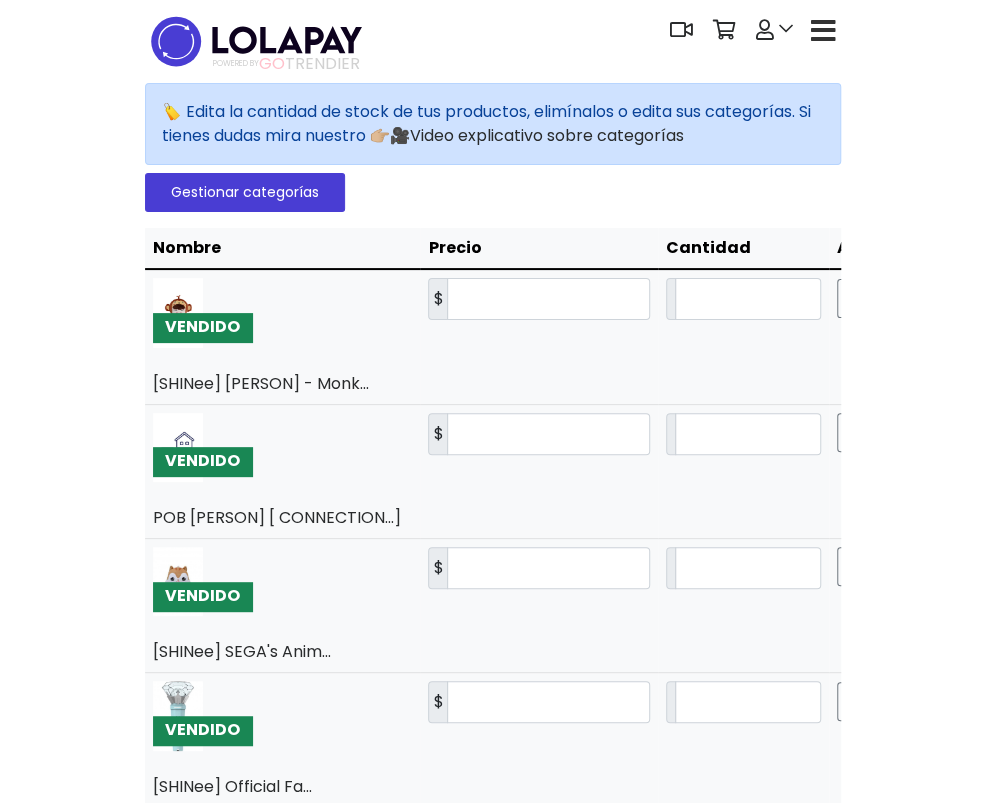 click on "Mi tienda" at bounding box center [0, 0] 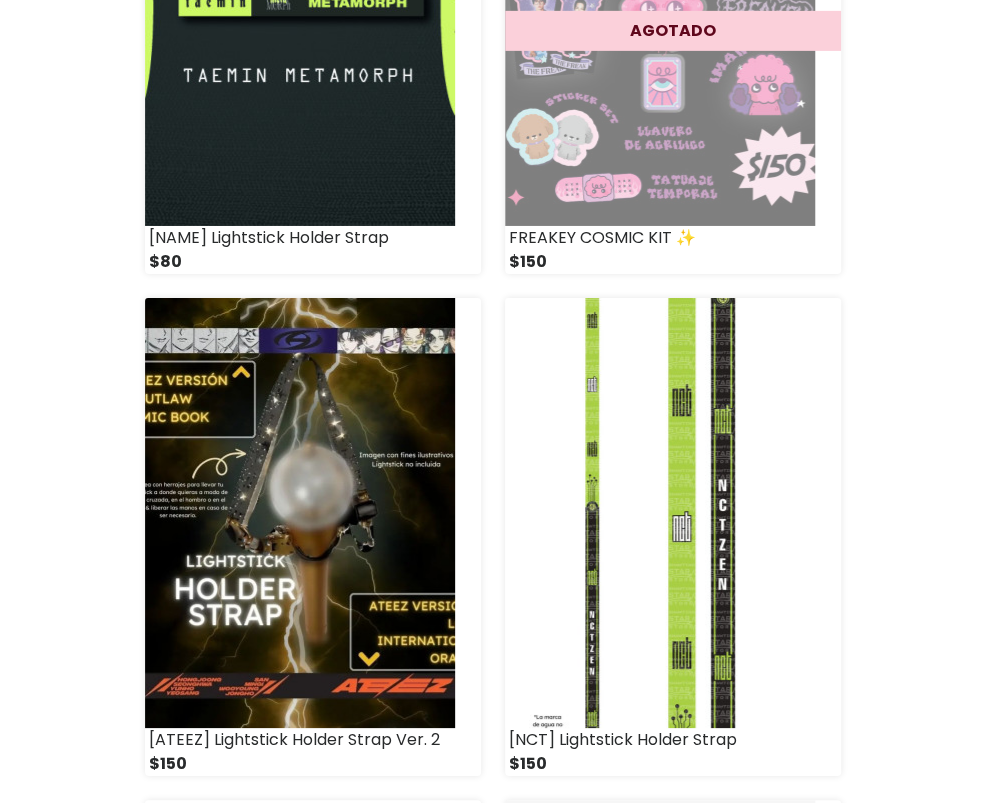 scroll, scrollTop: 2550, scrollLeft: 0, axis: vertical 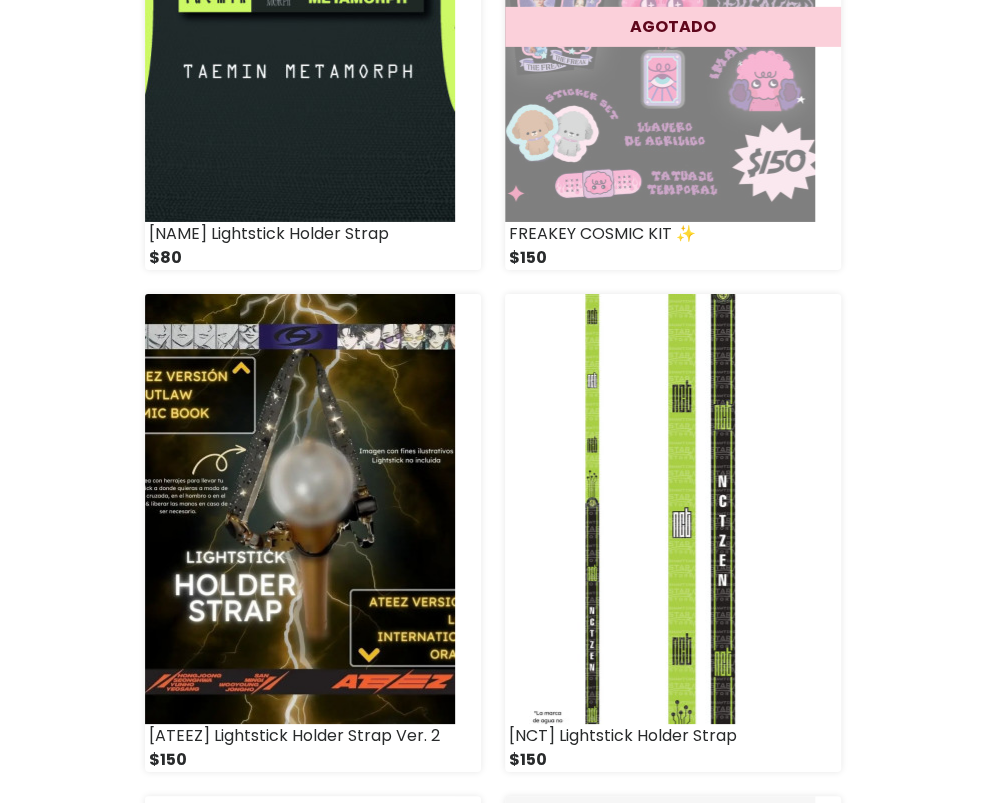 click at bounding box center (660, 1513) 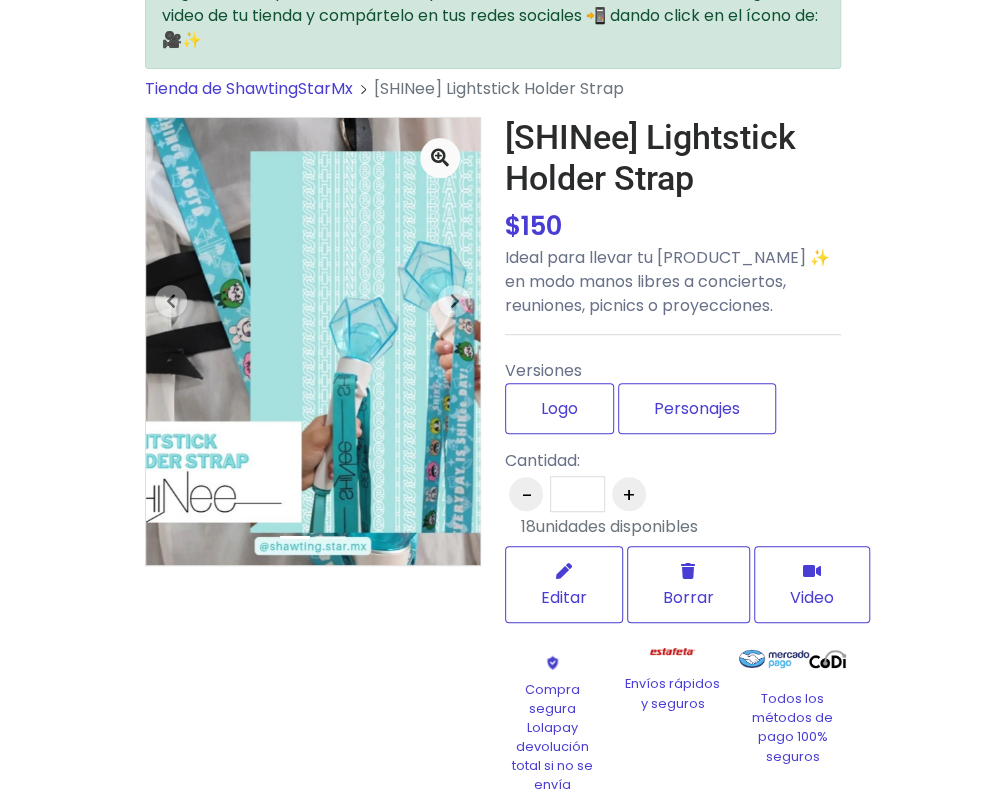 scroll, scrollTop: 158, scrollLeft: 0, axis: vertical 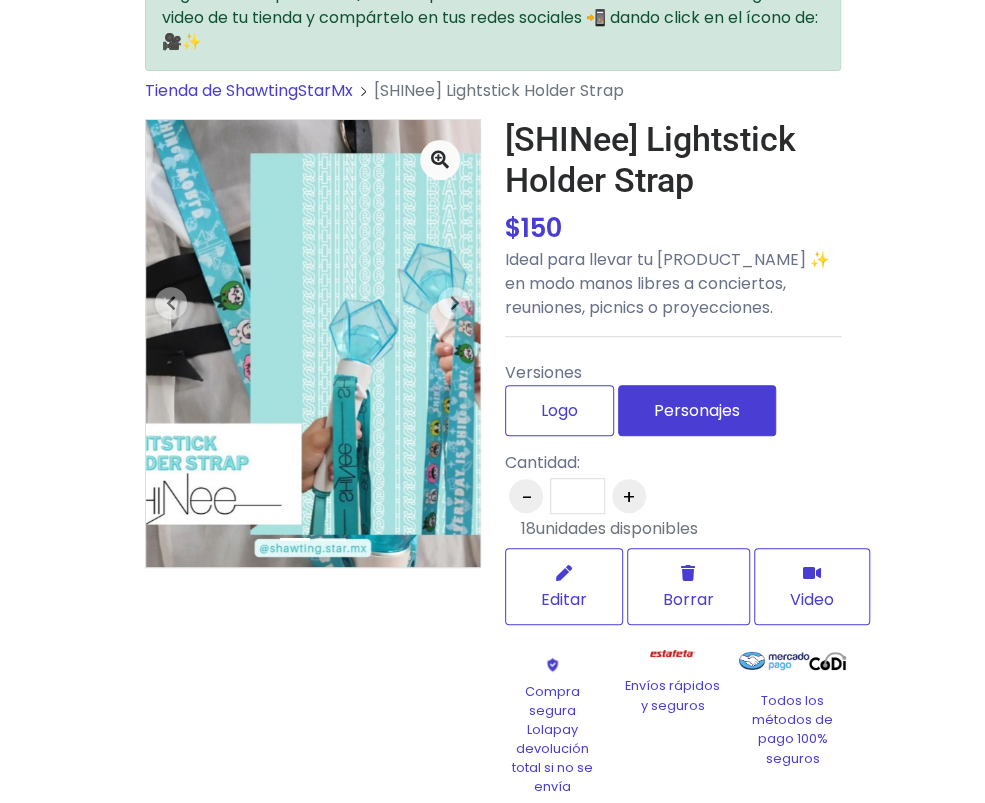 click on "Personajes" at bounding box center (697, 410) 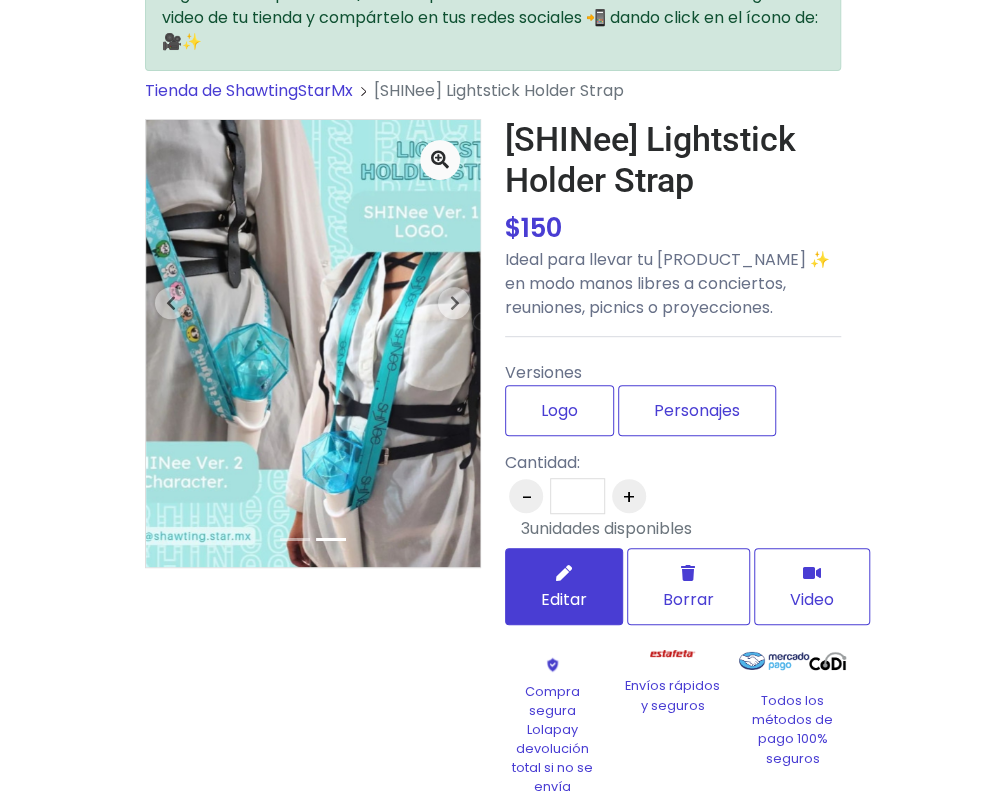 click on "Editar" at bounding box center [564, 586] 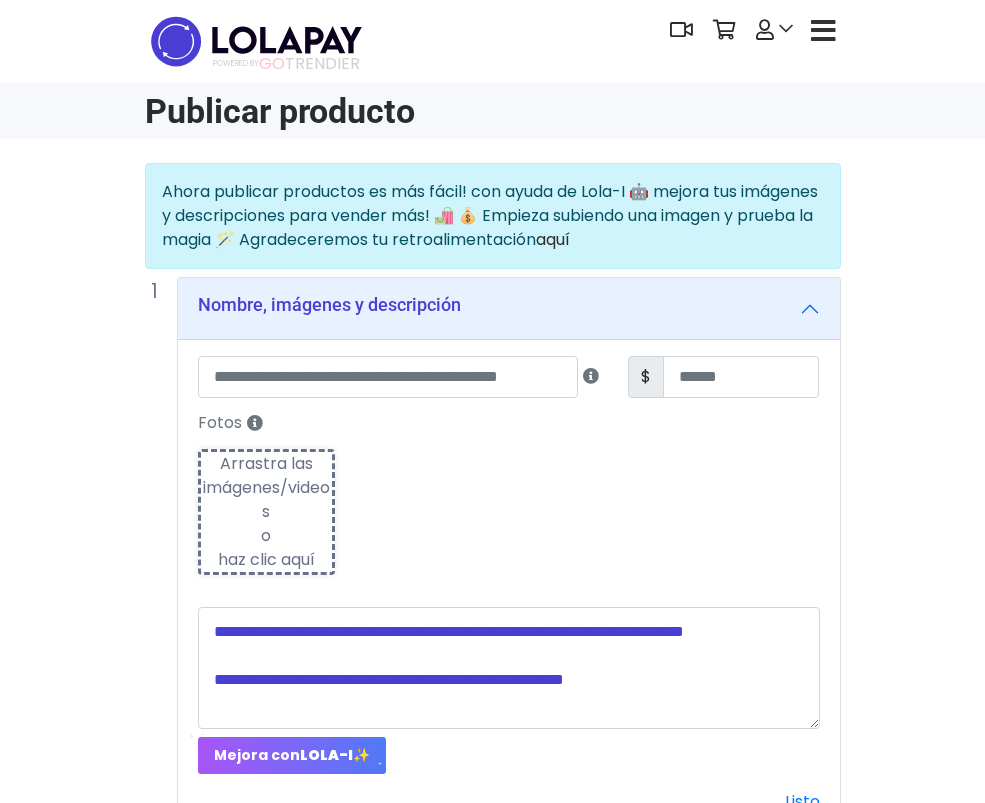 scroll, scrollTop: 0, scrollLeft: 0, axis: both 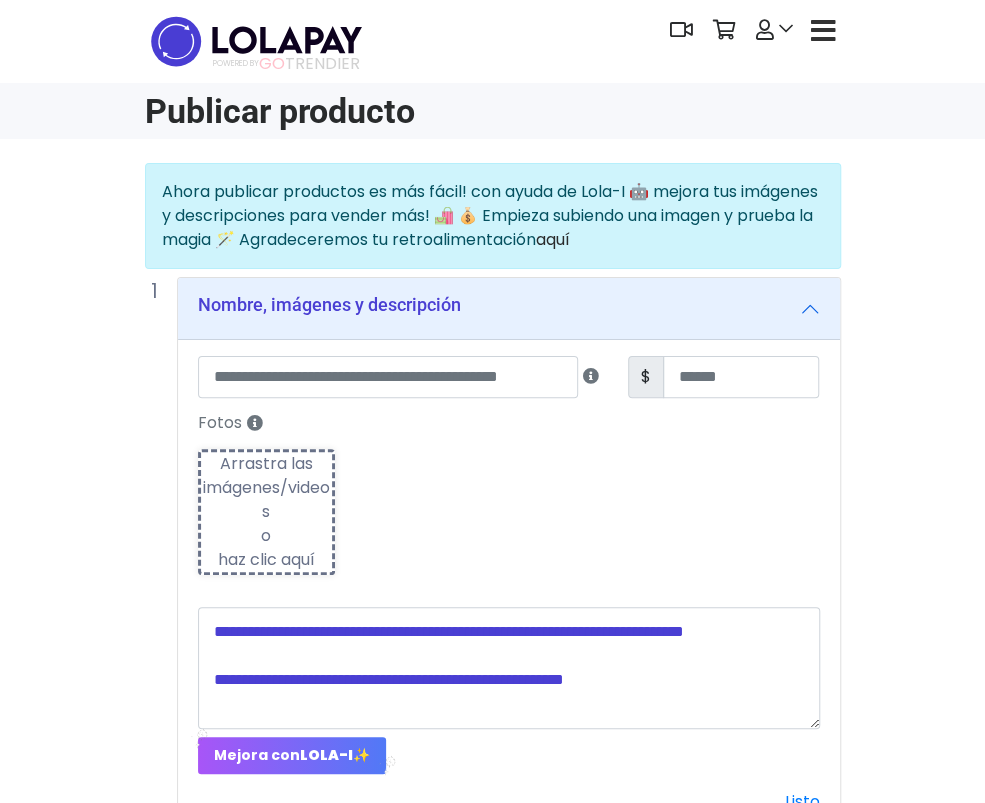 type on "**********" 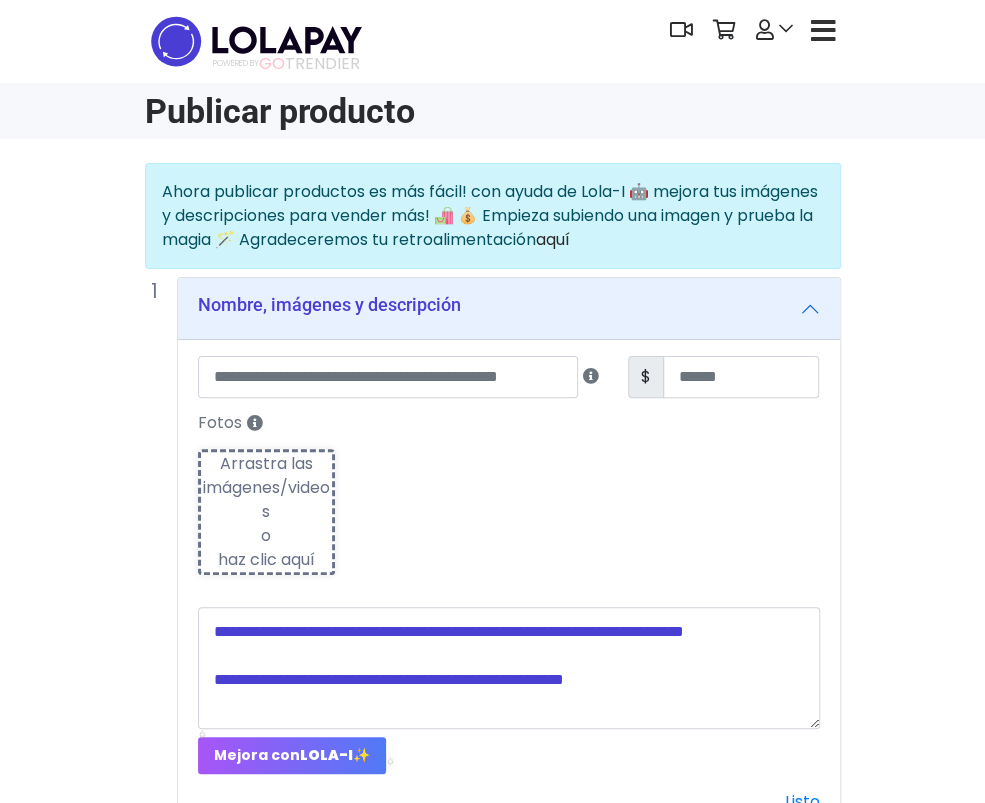type on "***" 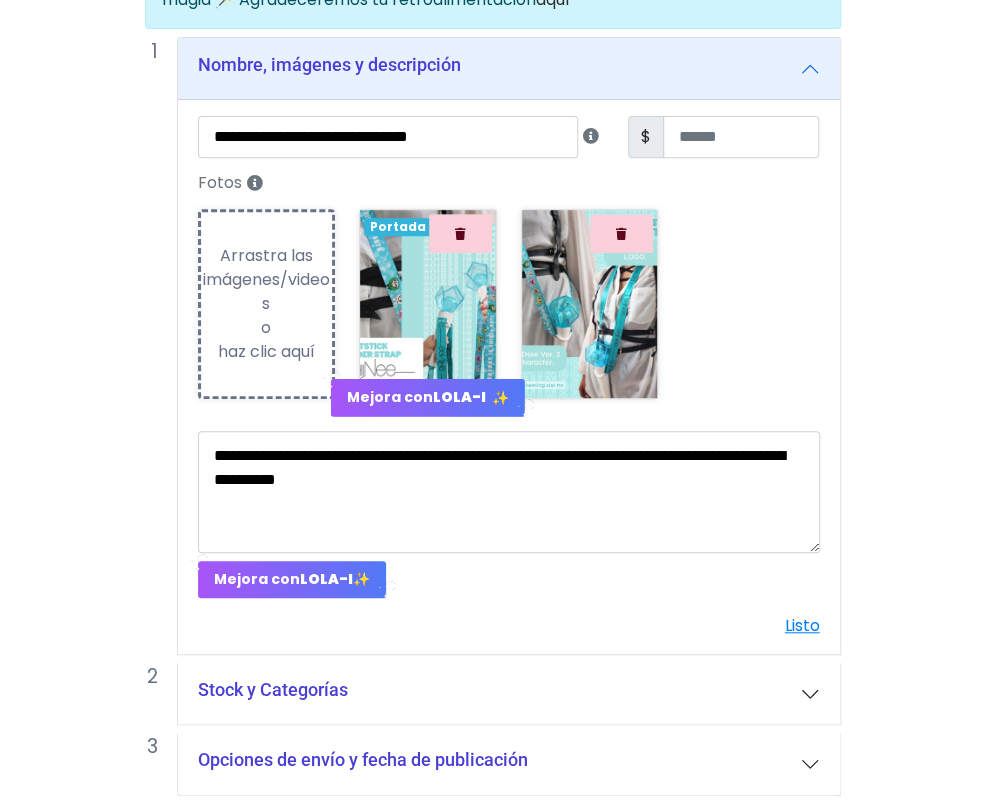 scroll, scrollTop: 400, scrollLeft: 0, axis: vertical 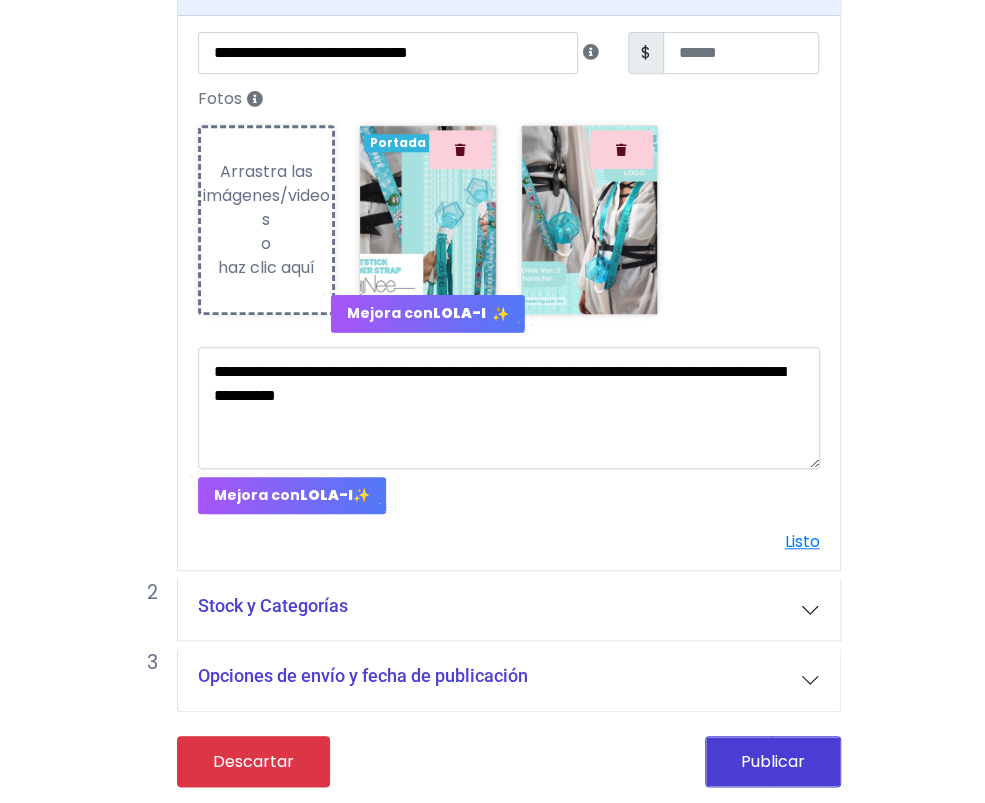 click on "Stock y Categorías" at bounding box center [273, 606] 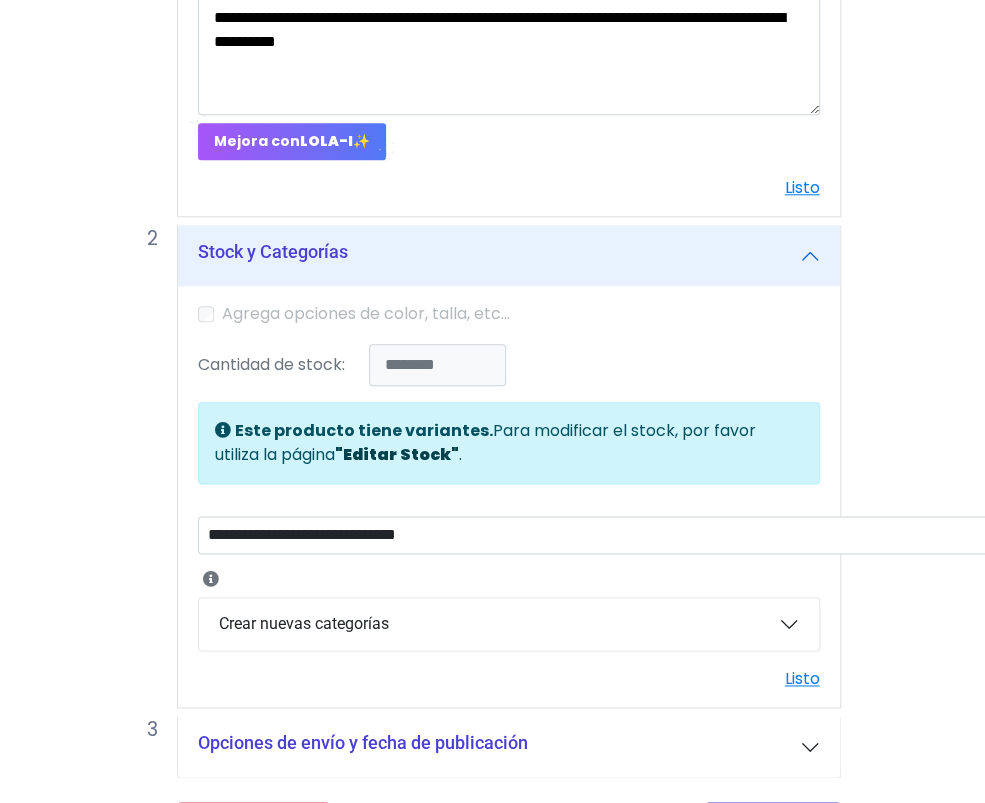 scroll, scrollTop: 792, scrollLeft: 0, axis: vertical 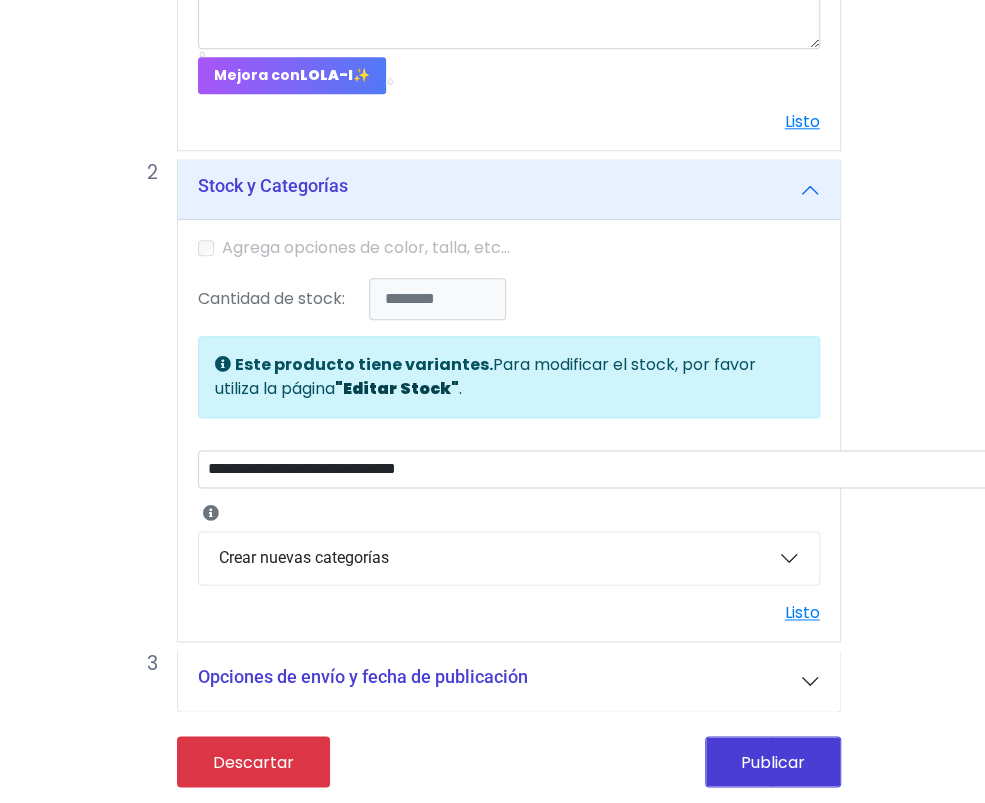 click on ""Editar Stock"" at bounding box center [397, 388] 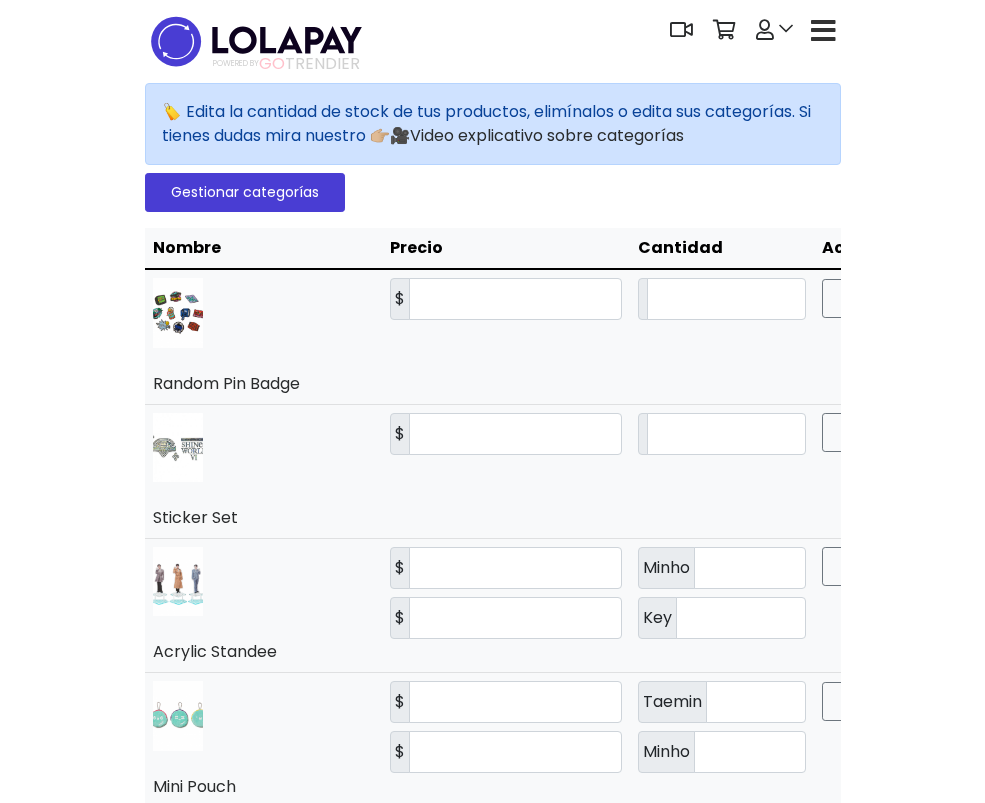 scroll, scrollTop: 0, scrollLeft: 0, axis: both 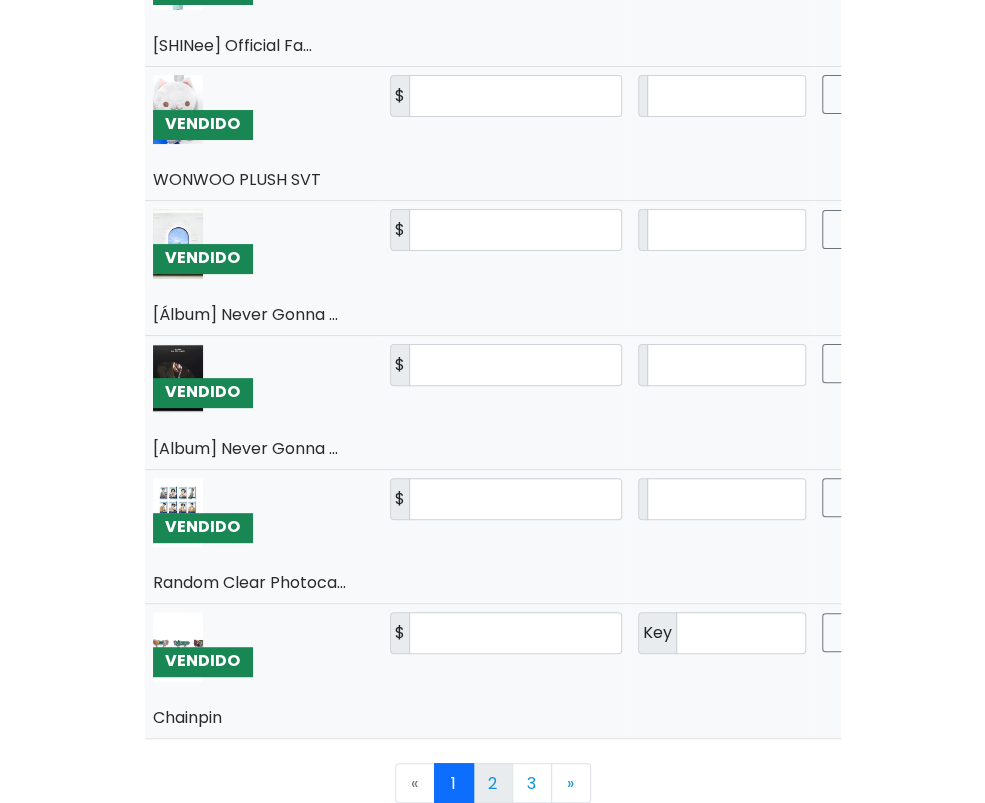 click on "2" at bounding box center [493, 783] 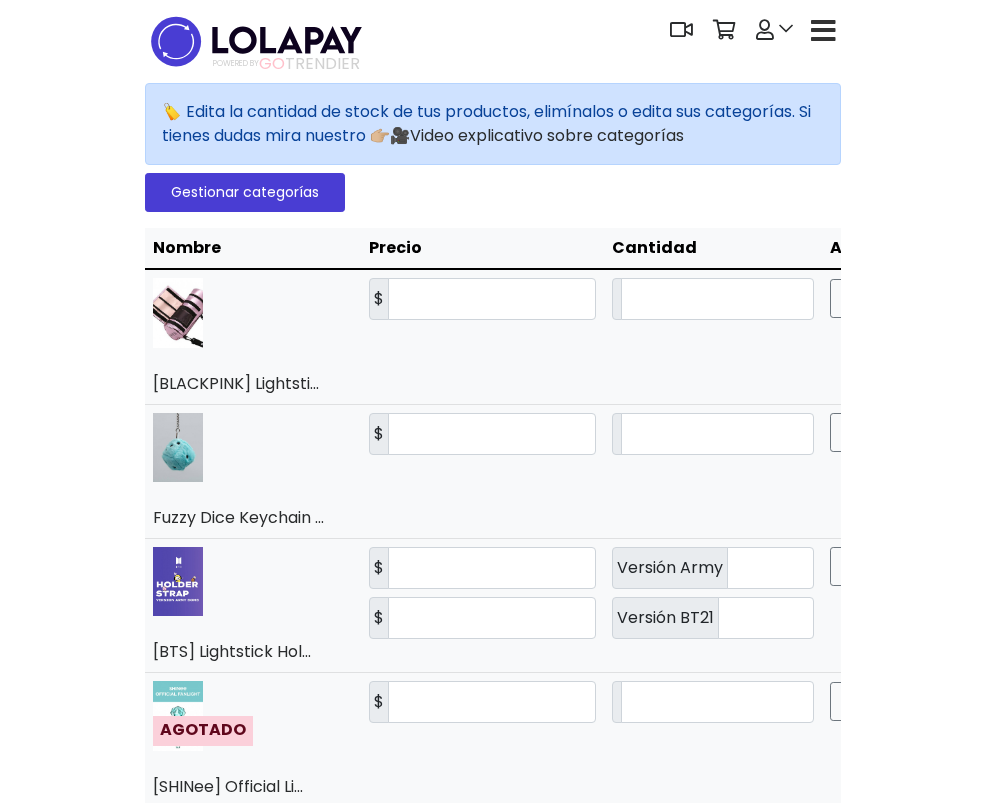 scroll, scrollTop: 0, scrollLeft: 0, axis: both 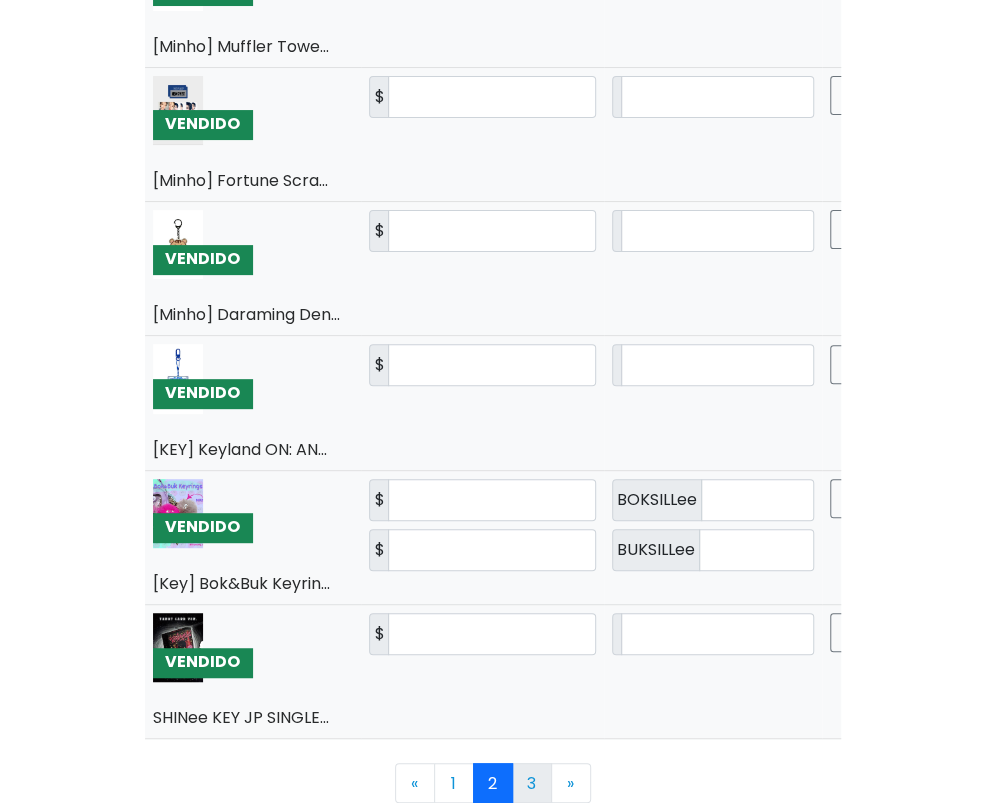 click on "3" at bounding box center (532, 783) 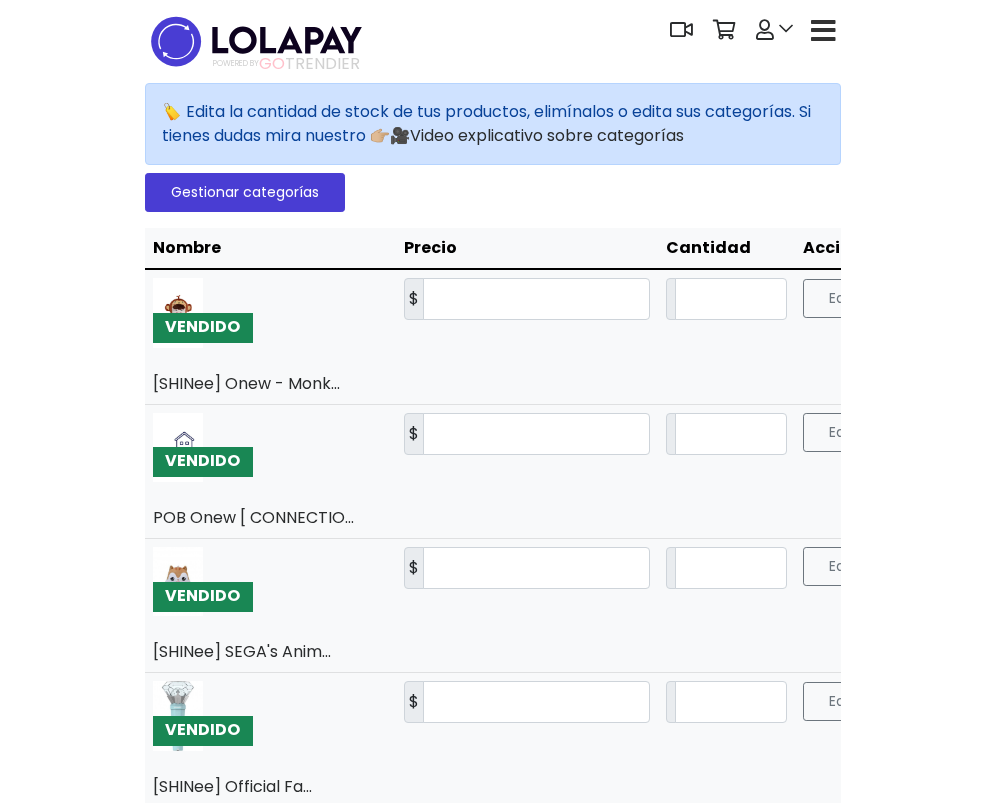 scroll, scrollTop: 0, scrollLeft: 0, axis: both 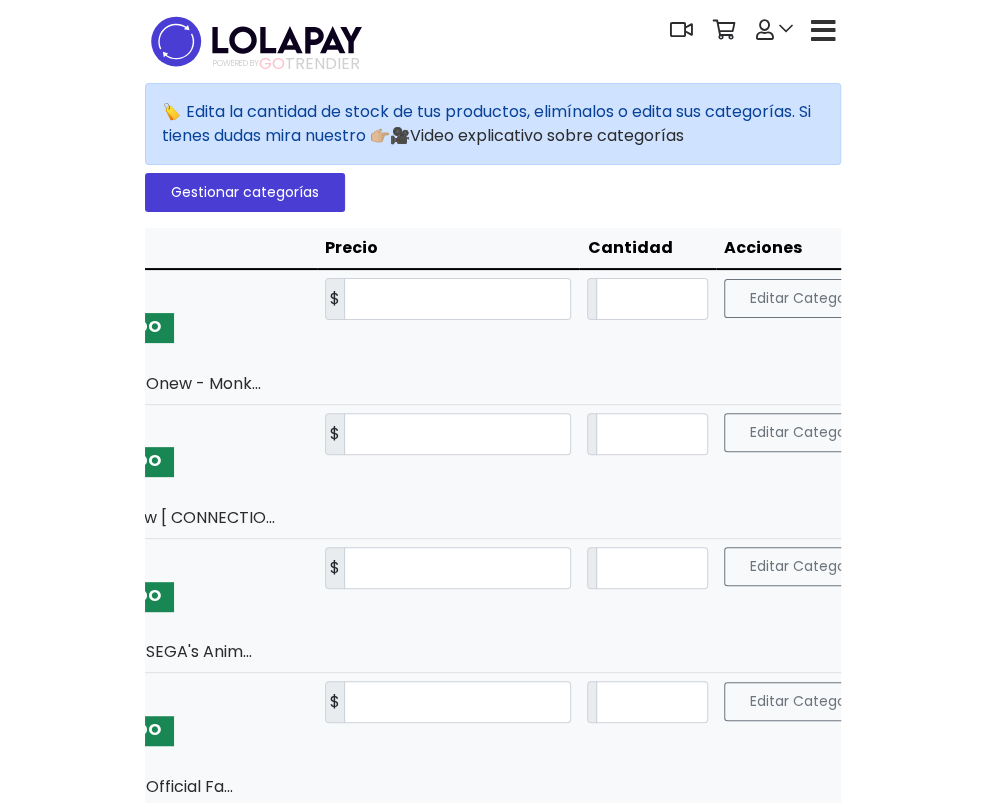 click on "Mi tienda" at bounding box center [0, 0] 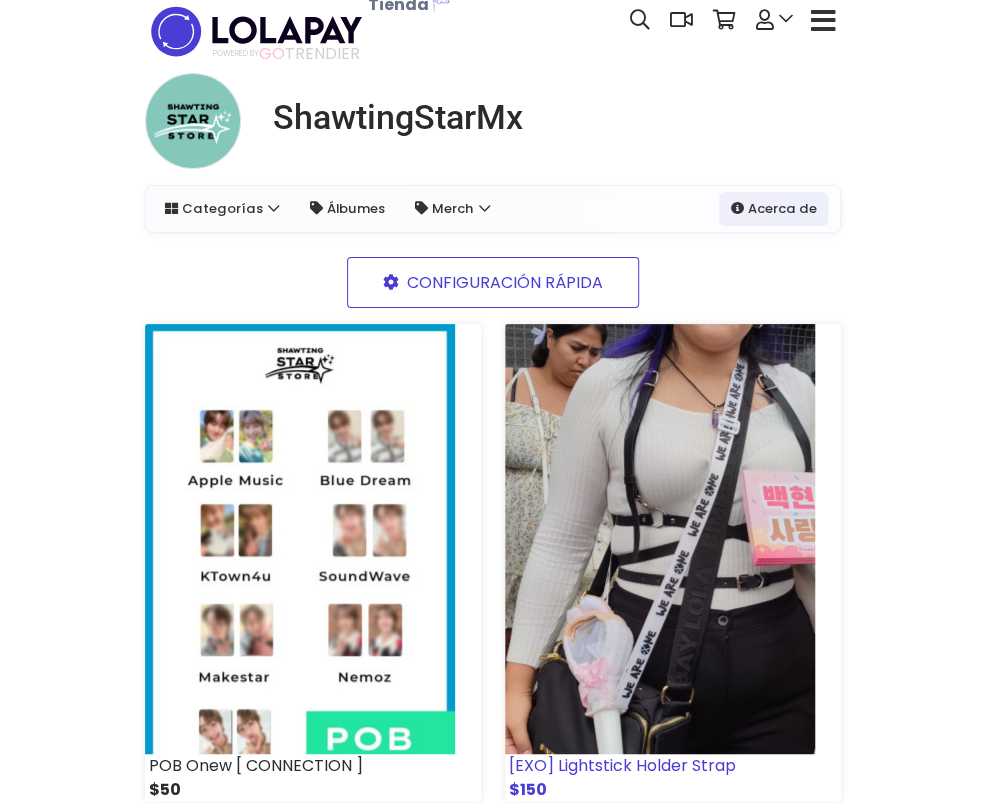 scroll, scrollTop: 0, scrollLeft: 0, axis: both 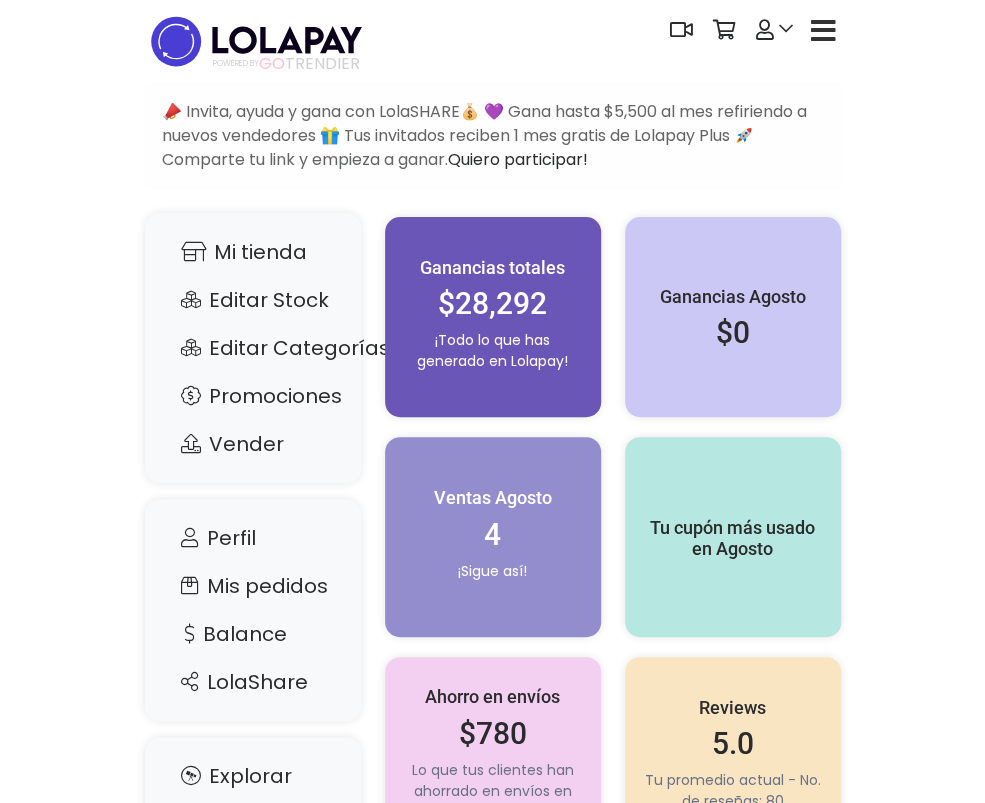 click on "Mis pedidos" at bounding box center (0, 0) 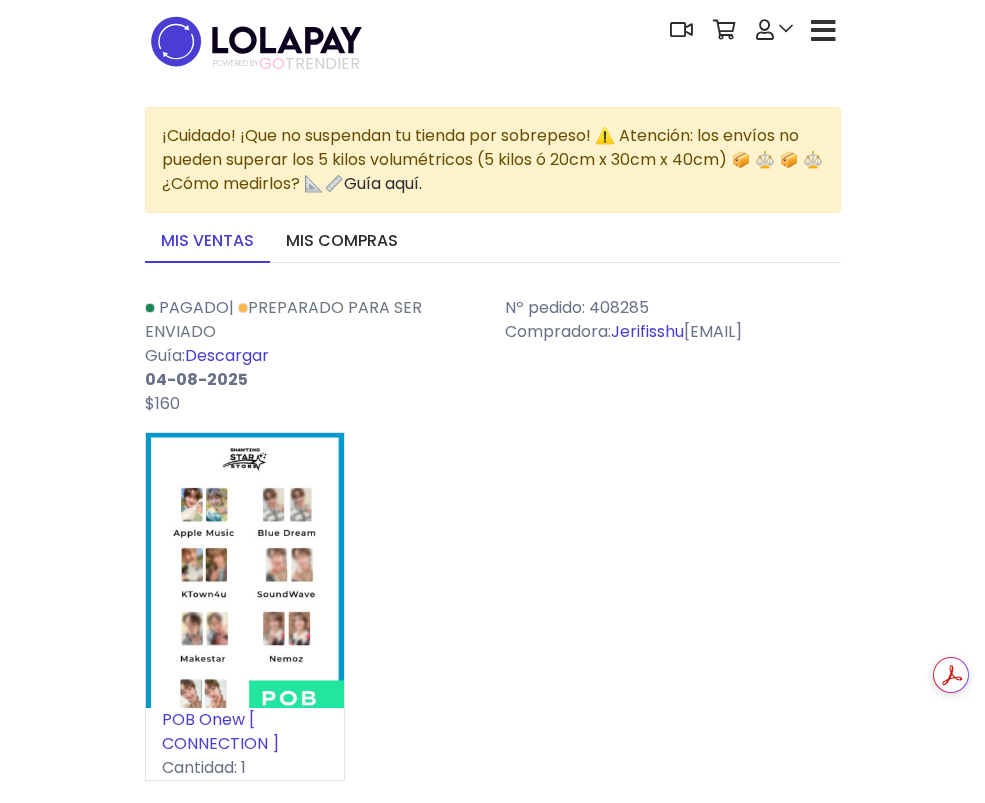 scroll, scrollTop: 0, scrollLeft: 0, axis: both 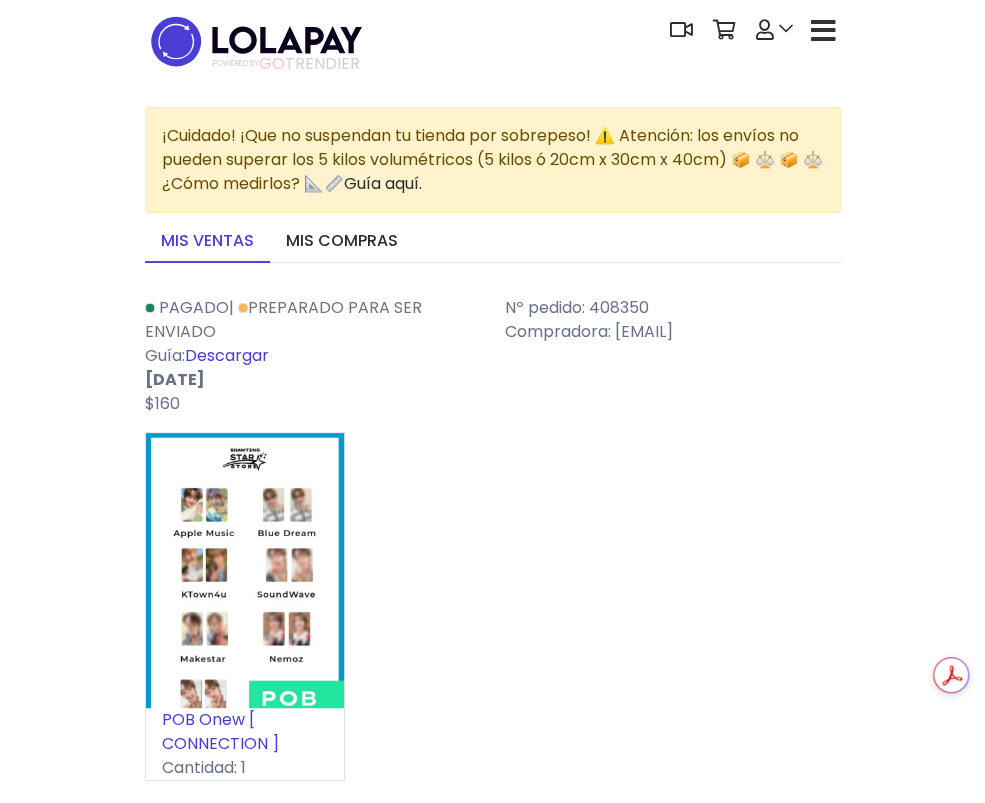 click on "Descargar" at bounding box center [227, 355] 